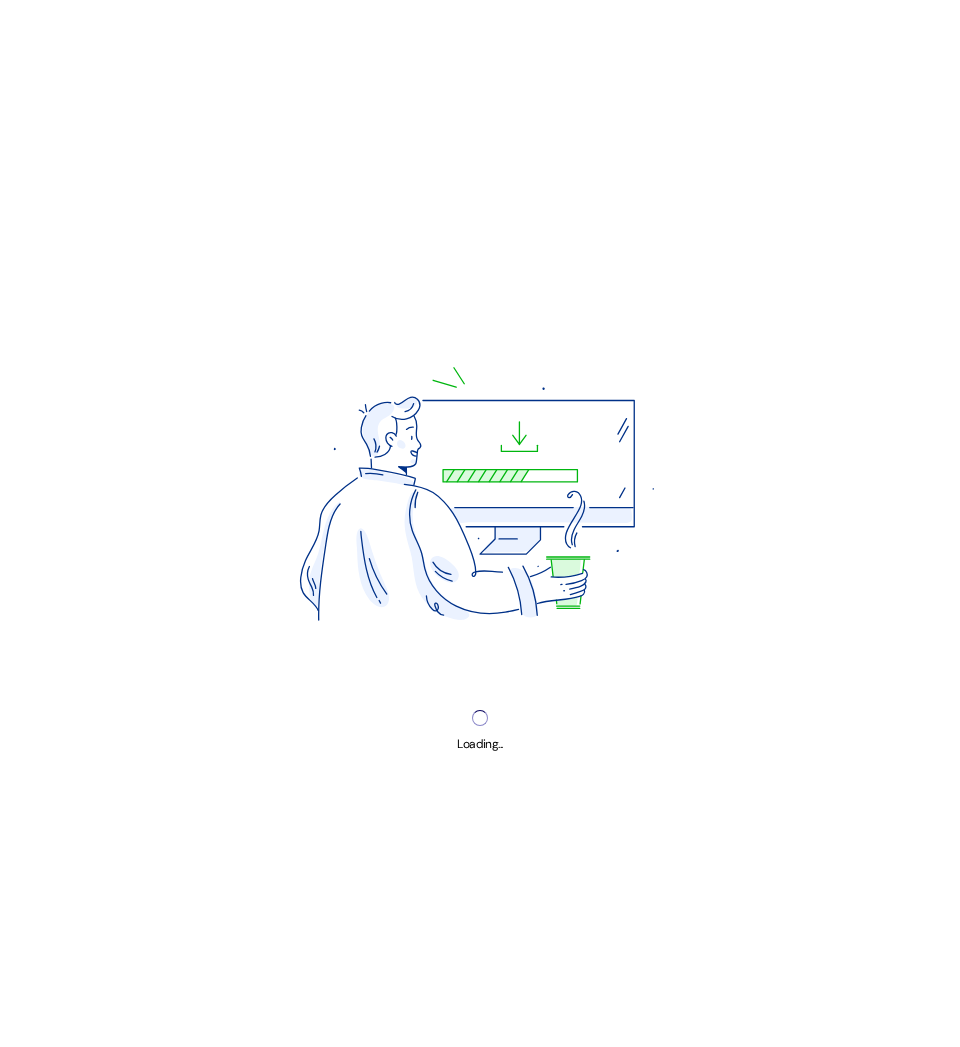 scroll, scrollTop: 0, scrollLeft: 0, axis: both 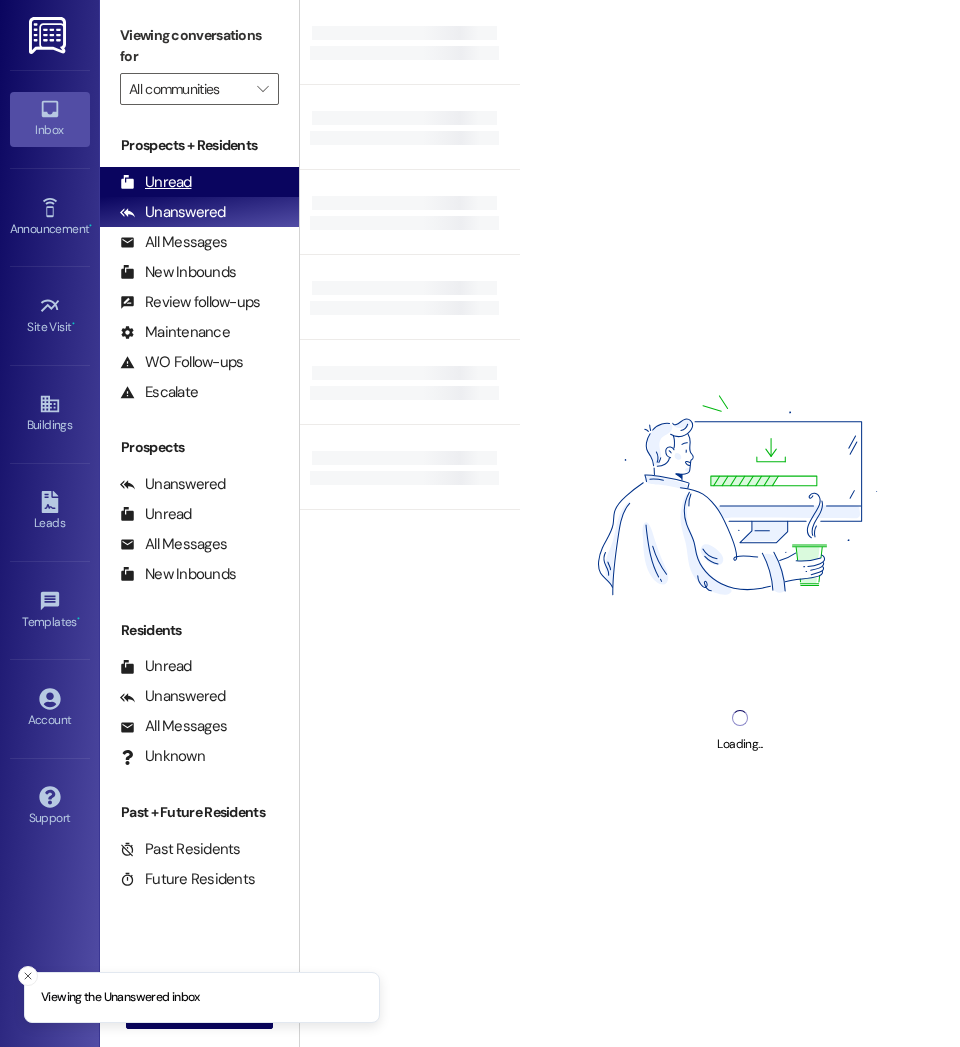 click on "Unread (0)" at bounding box center [199, 182] 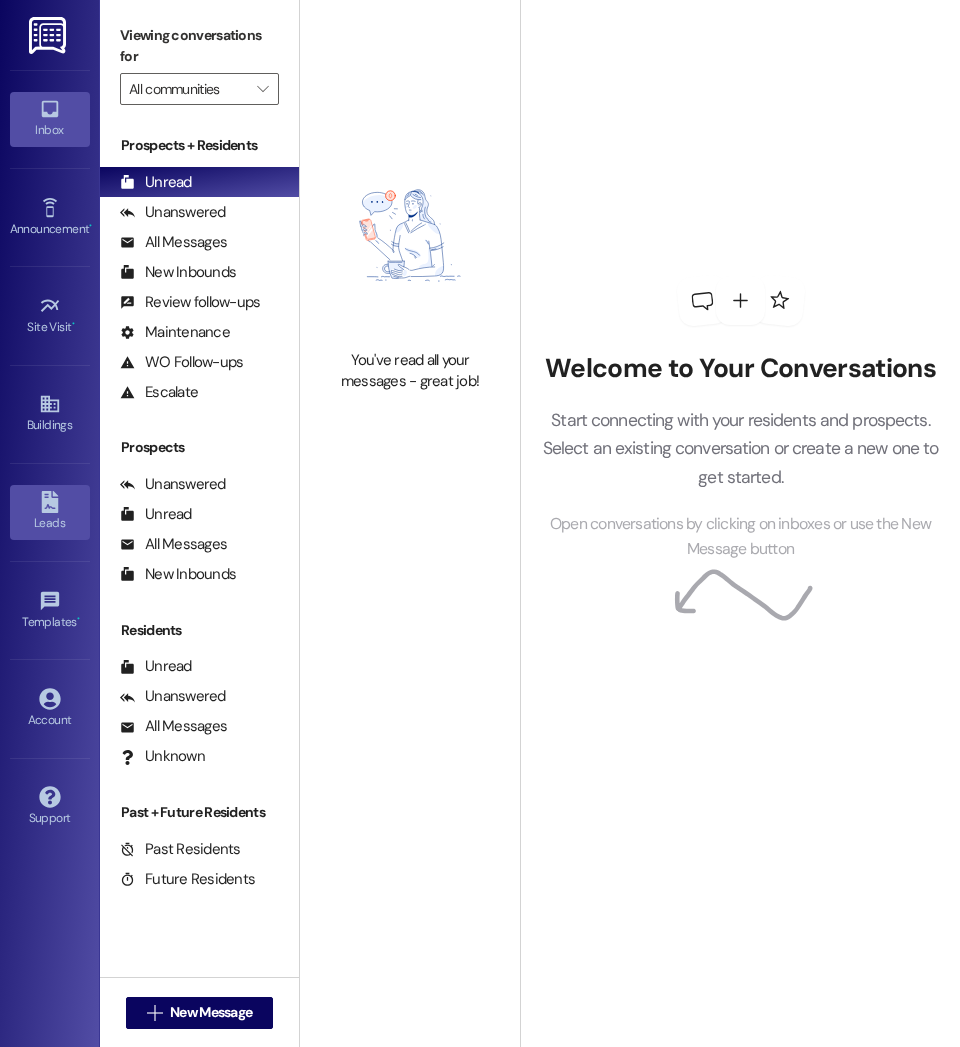 click on "Leads" at bounding box center (50, 523) 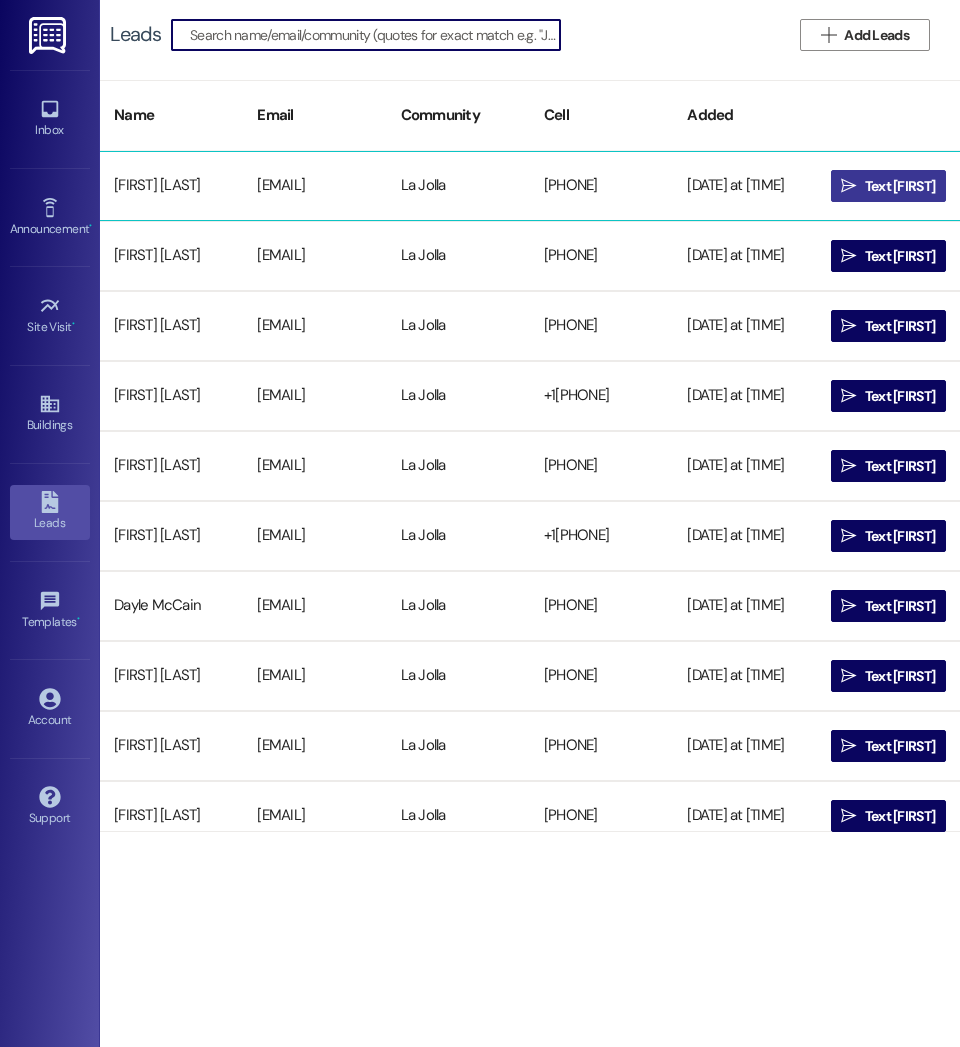 click on "" at bounding box center [848, 186] 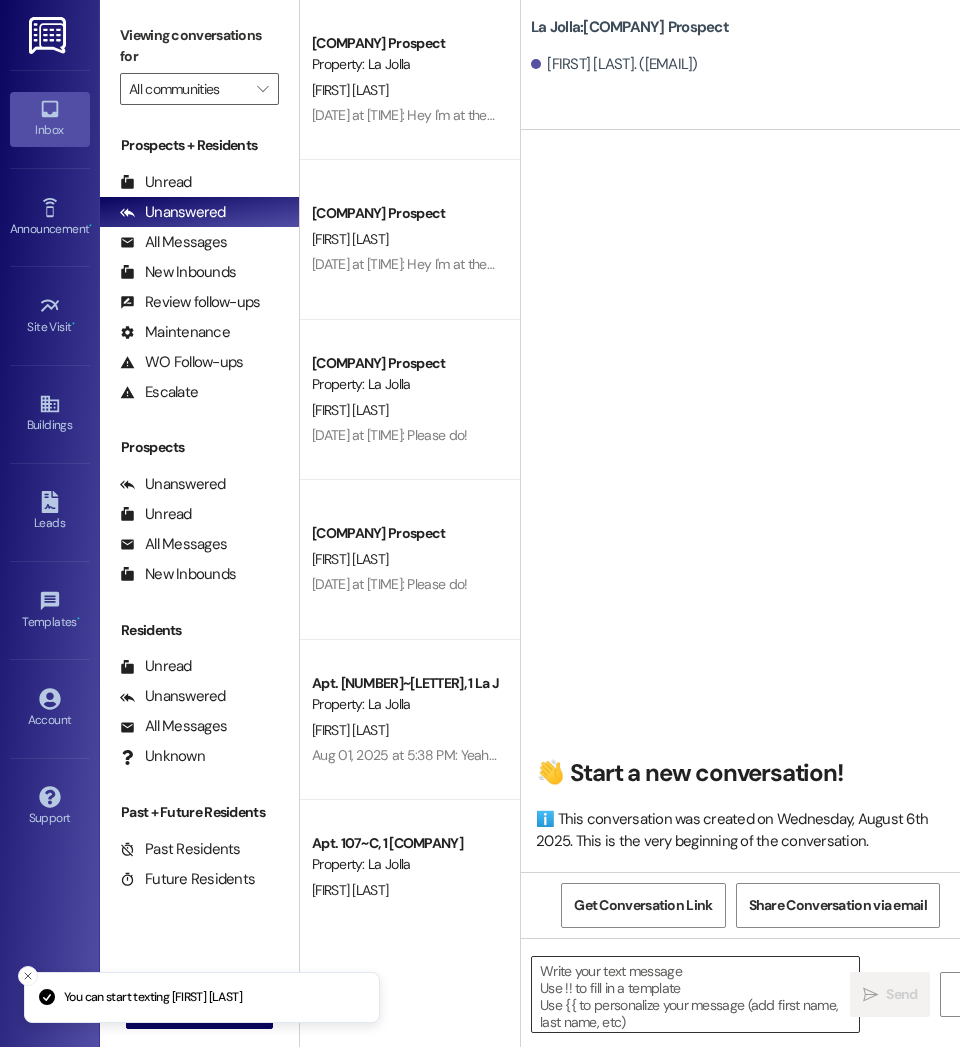 click at bounding box center [695, 994] 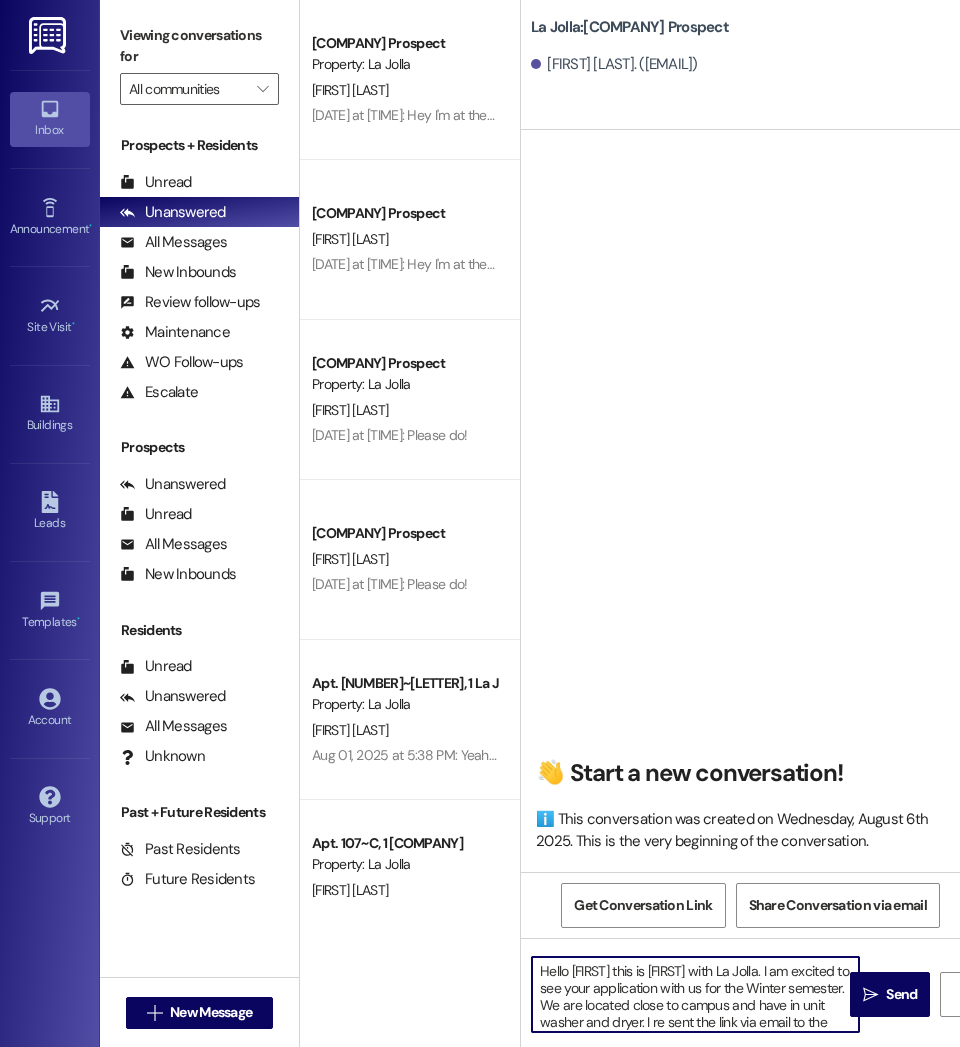 scroll, scrollTop: 39, scrollLeft: 0, axis: vertical 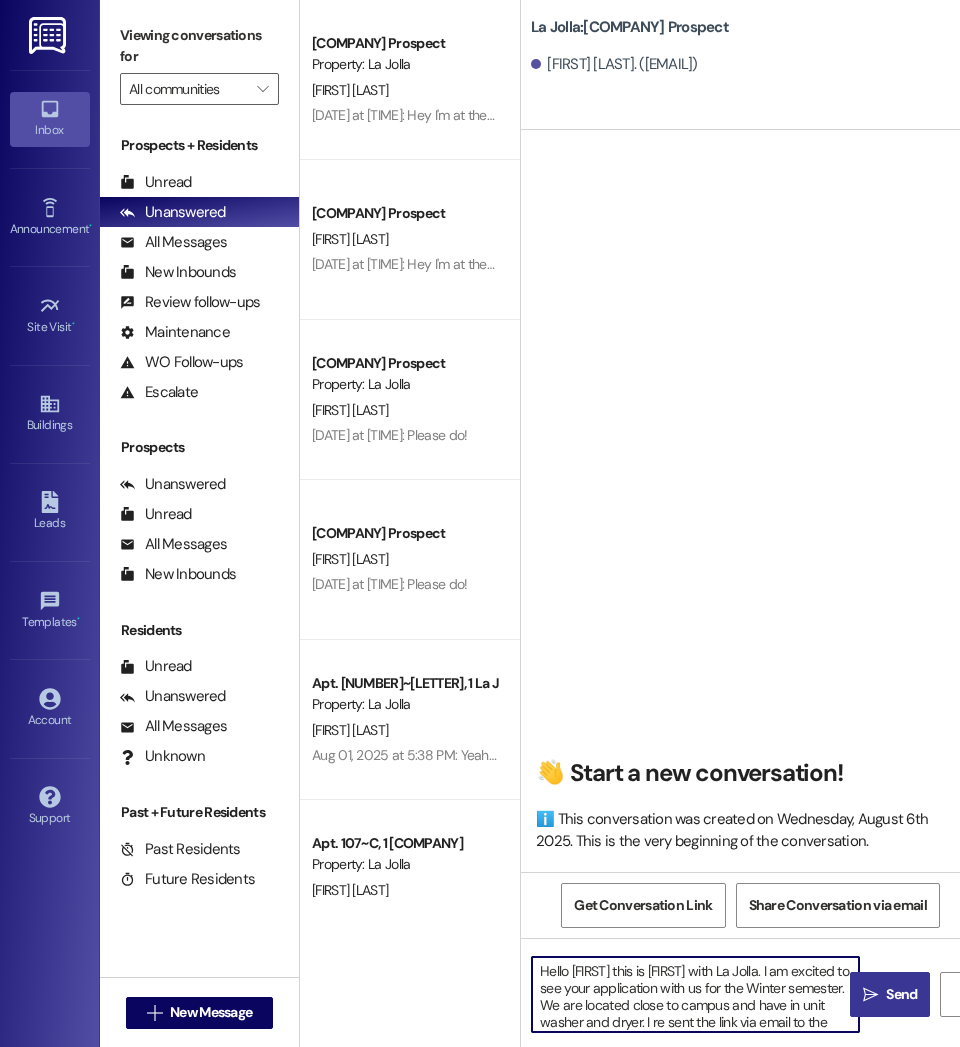 type on "Hello [FIRST] this is [FIRST] with La Jolla. I am excited to see your application with us for the Winter semester. We are located close to campus and have in unit washer and dryer. I re sent the link via email to the application. Will you log in and complete the application by 4:00 today?" 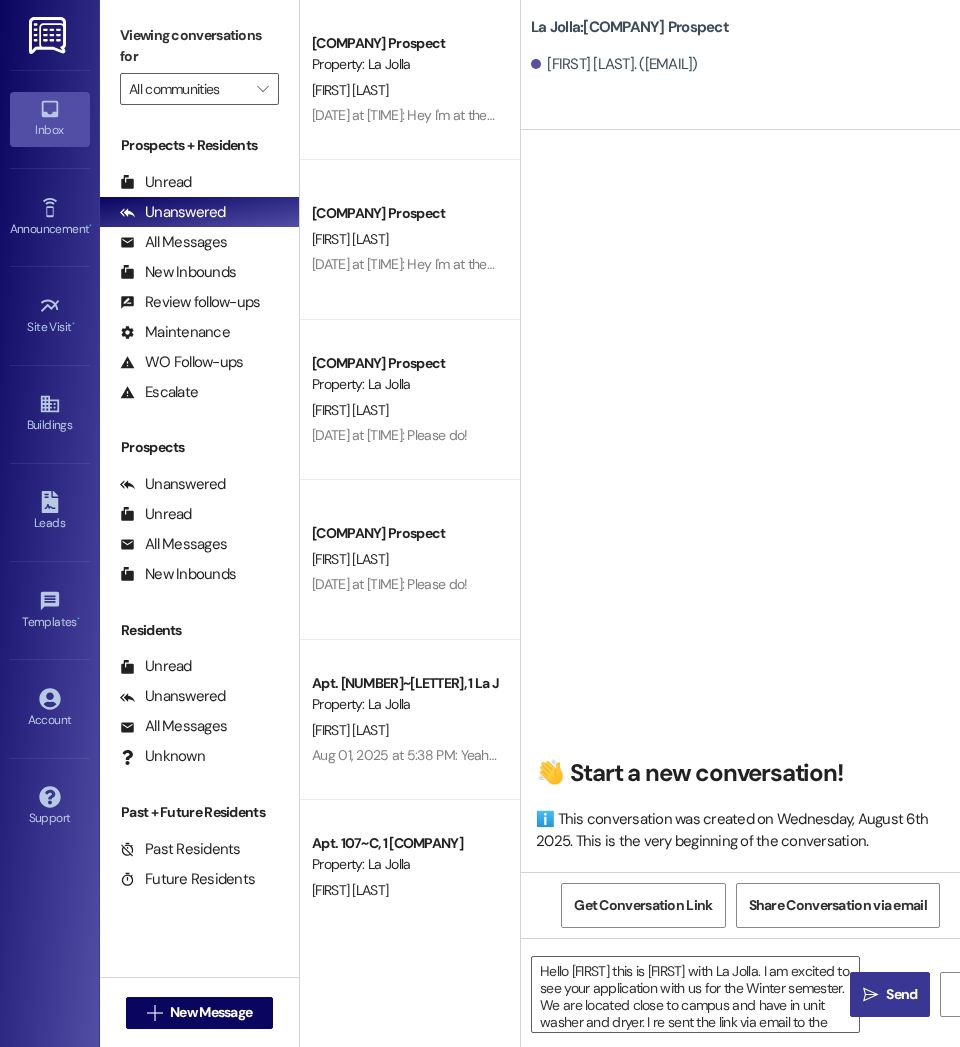 click on " Send" at bounding box center [890, 994] 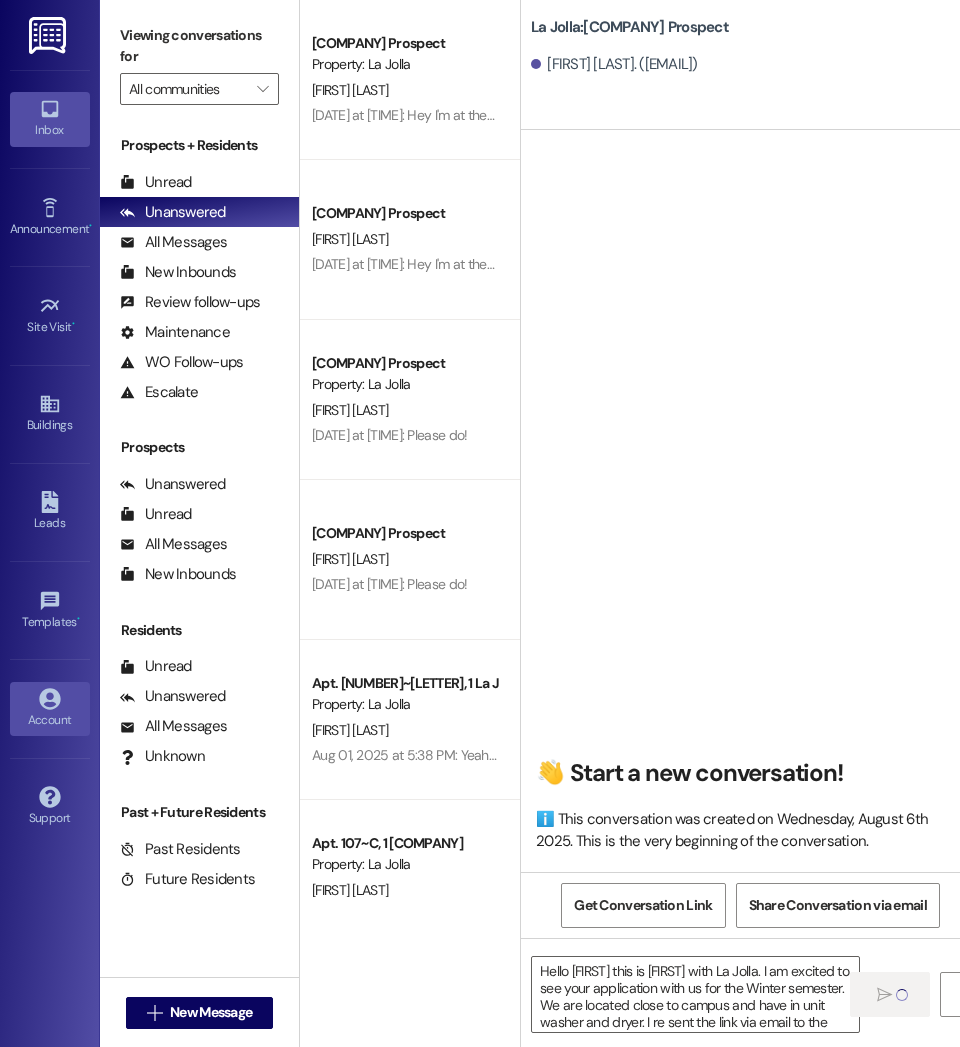 type 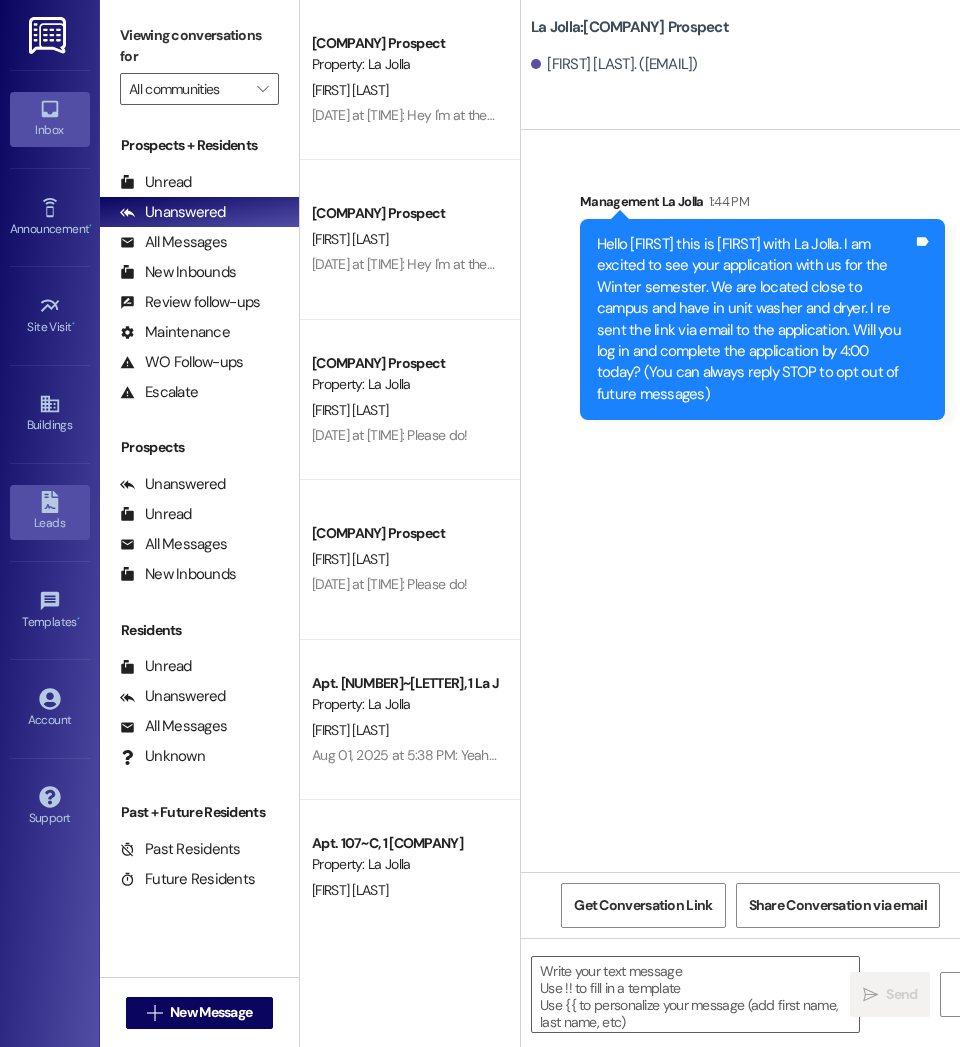 click on "Leads" at bounding box center [50, 523] 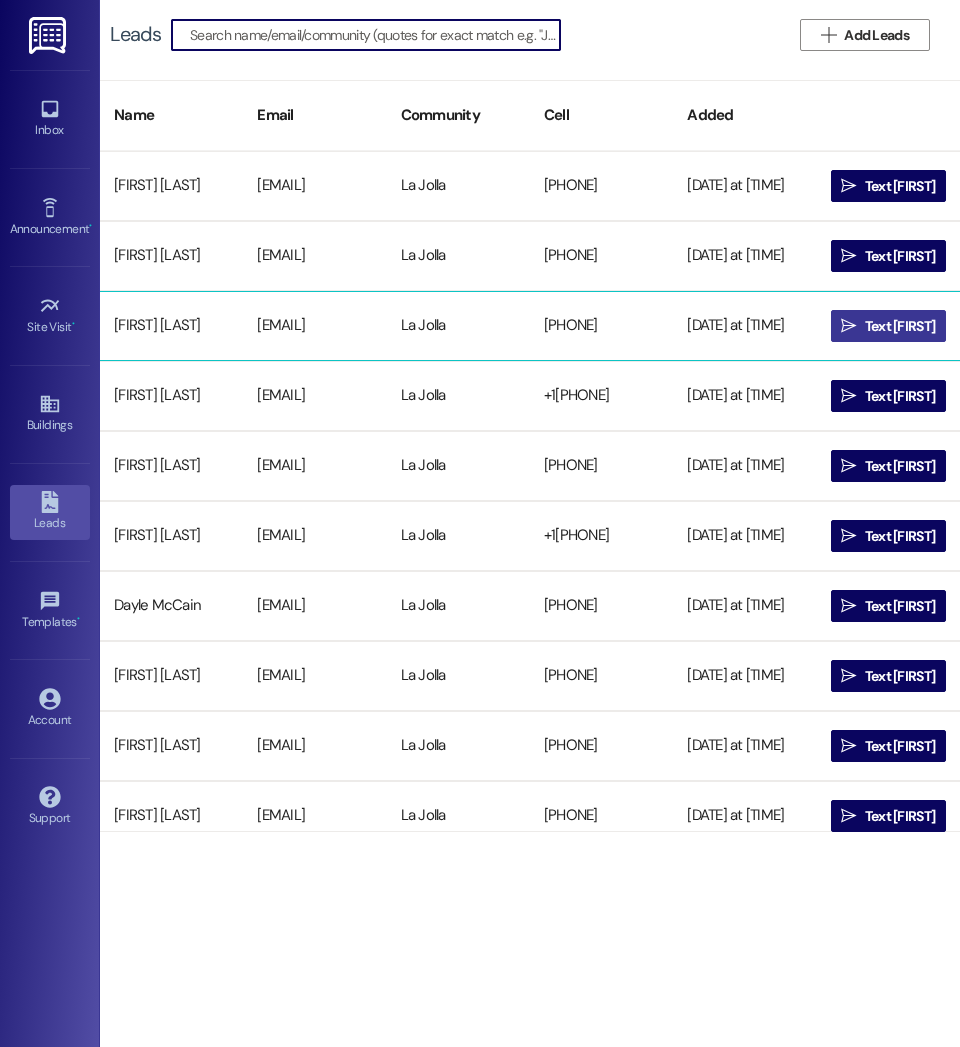 click on "Text [FIRST]" at bounding box center [900, 326] 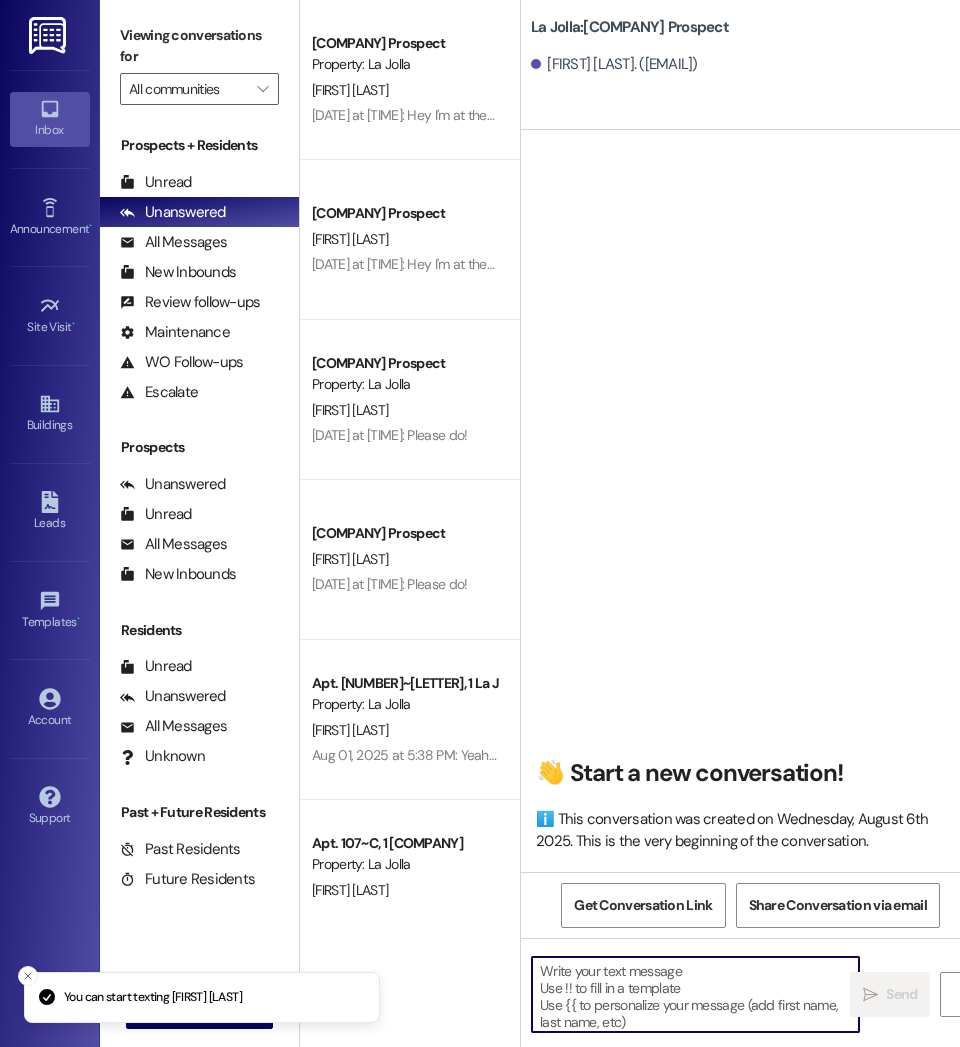 click at bounding box center (695, 994) 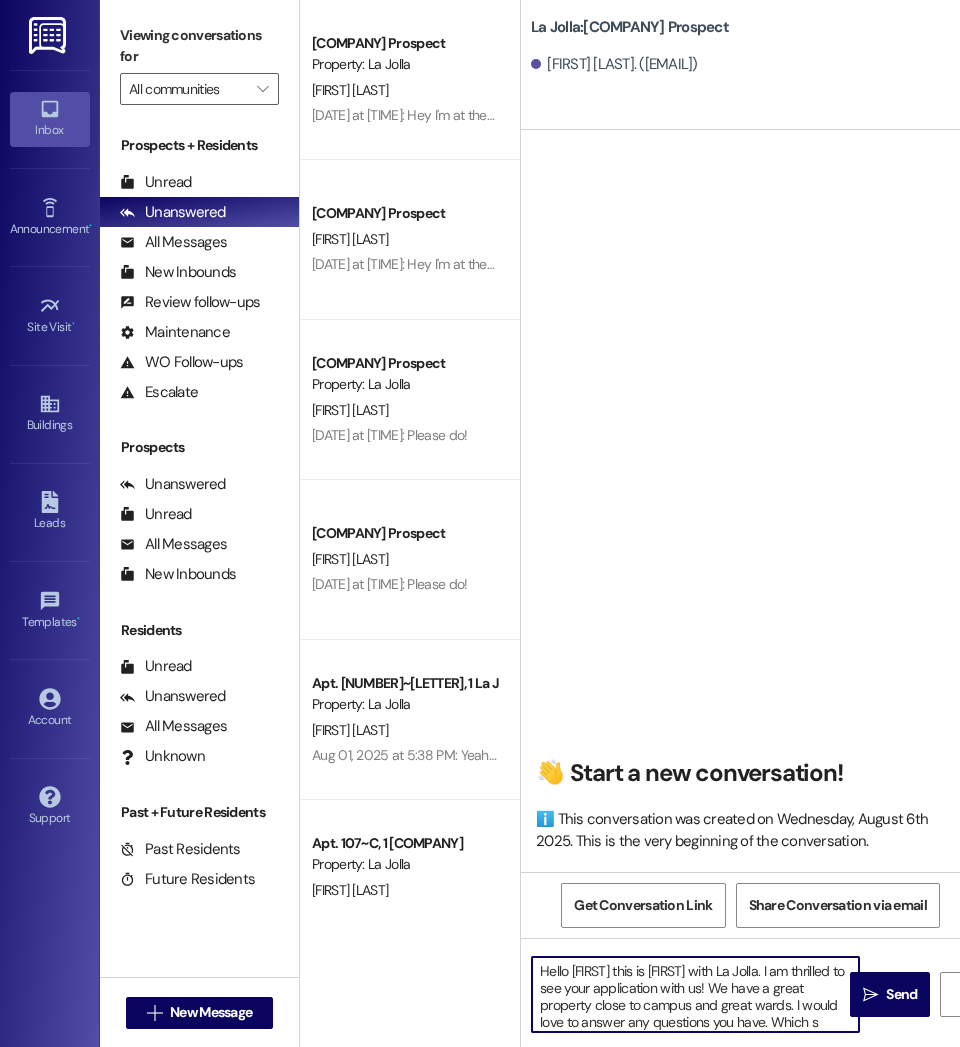 scroll, scrollTop: 17, scrollLeft: 0, axis: vertical 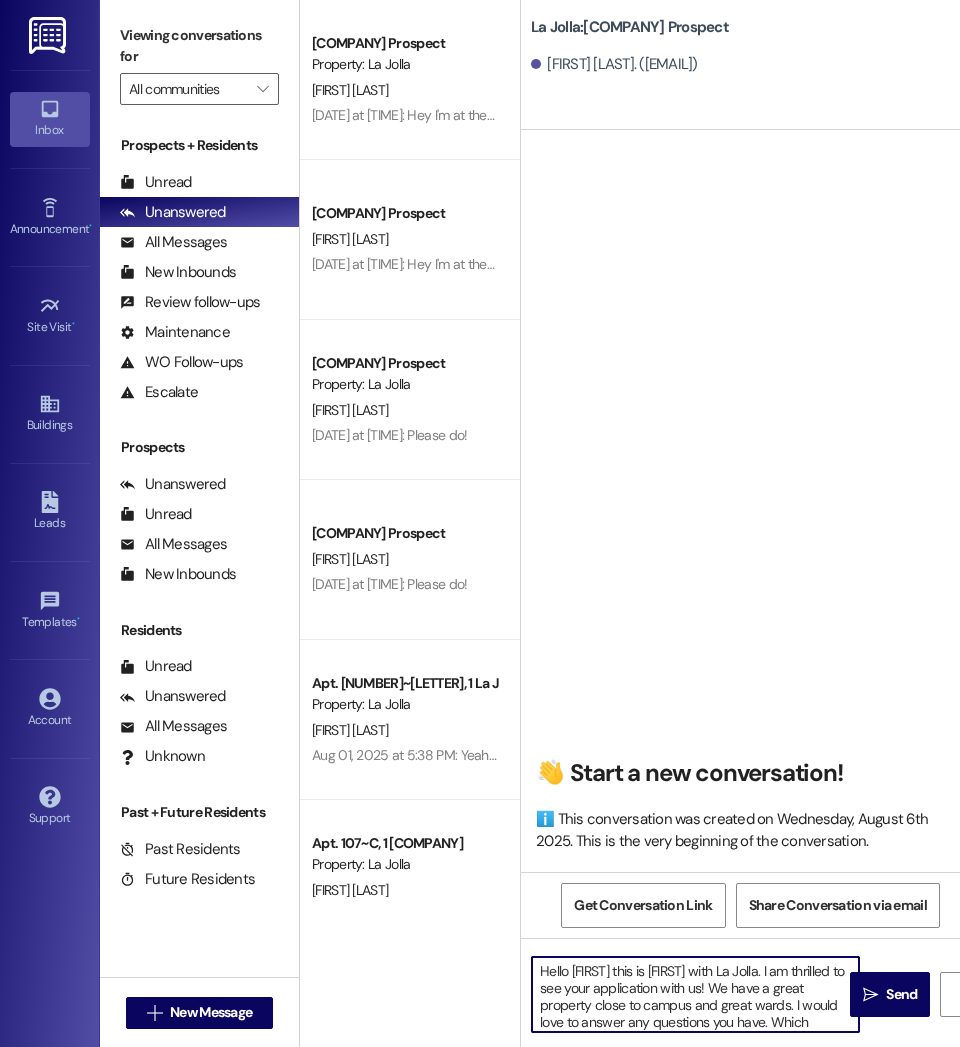 drag, startPoint x: 717, startPoint y: 1021, endPoint x: 513, endPoint y: 937, distance: 220.61731 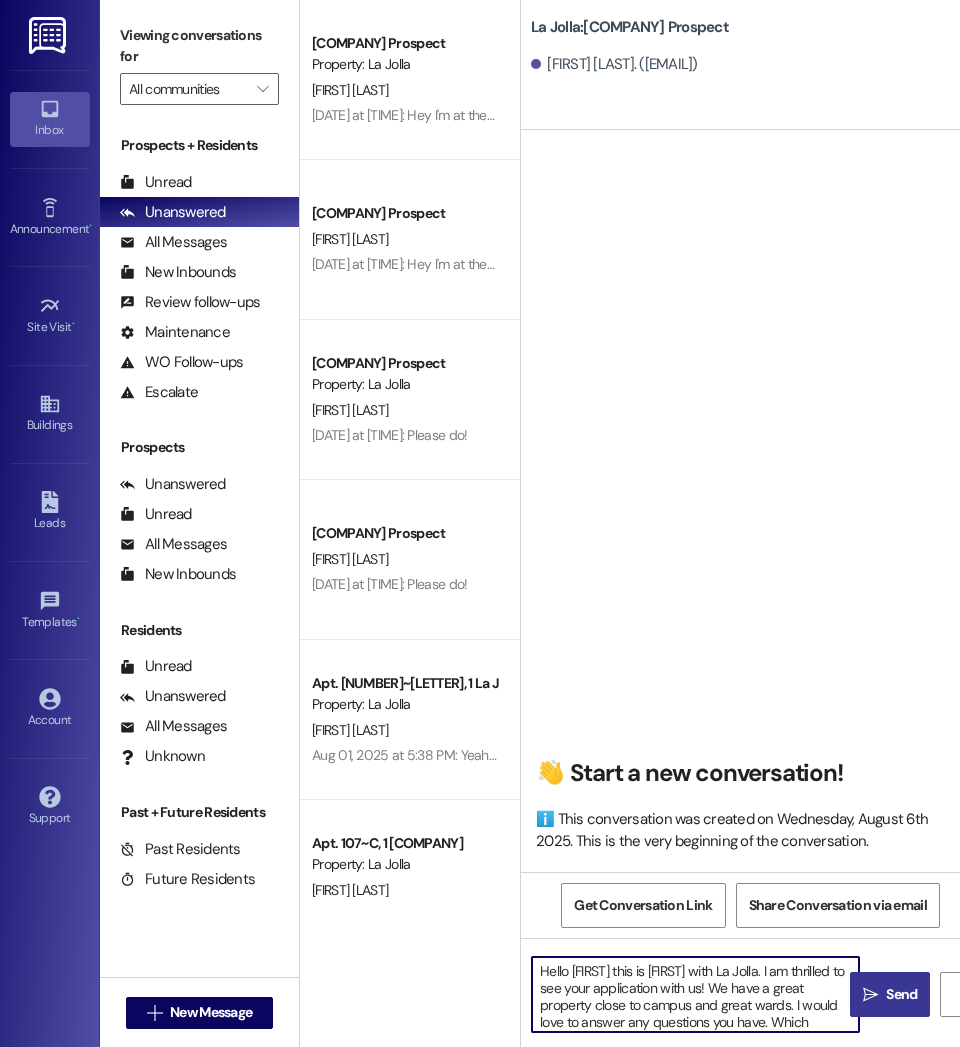 type on "Hello [FIRST] this is [FIRST] with La Jolla. I am thrilled to see your application with us! We have a great property close to campus and great wards. I would love to answer any questions you have. Which semester are you looking for?" 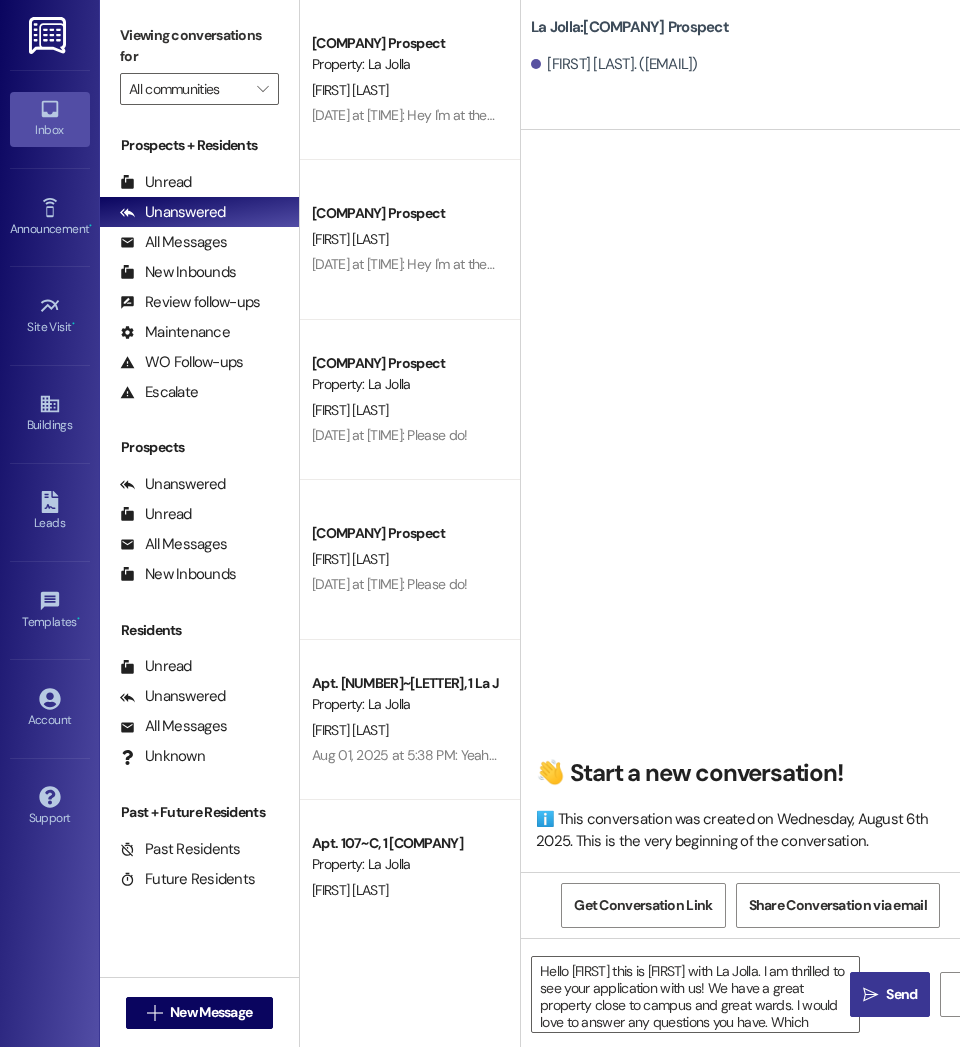 click on "" at bounding box center (870, 995) 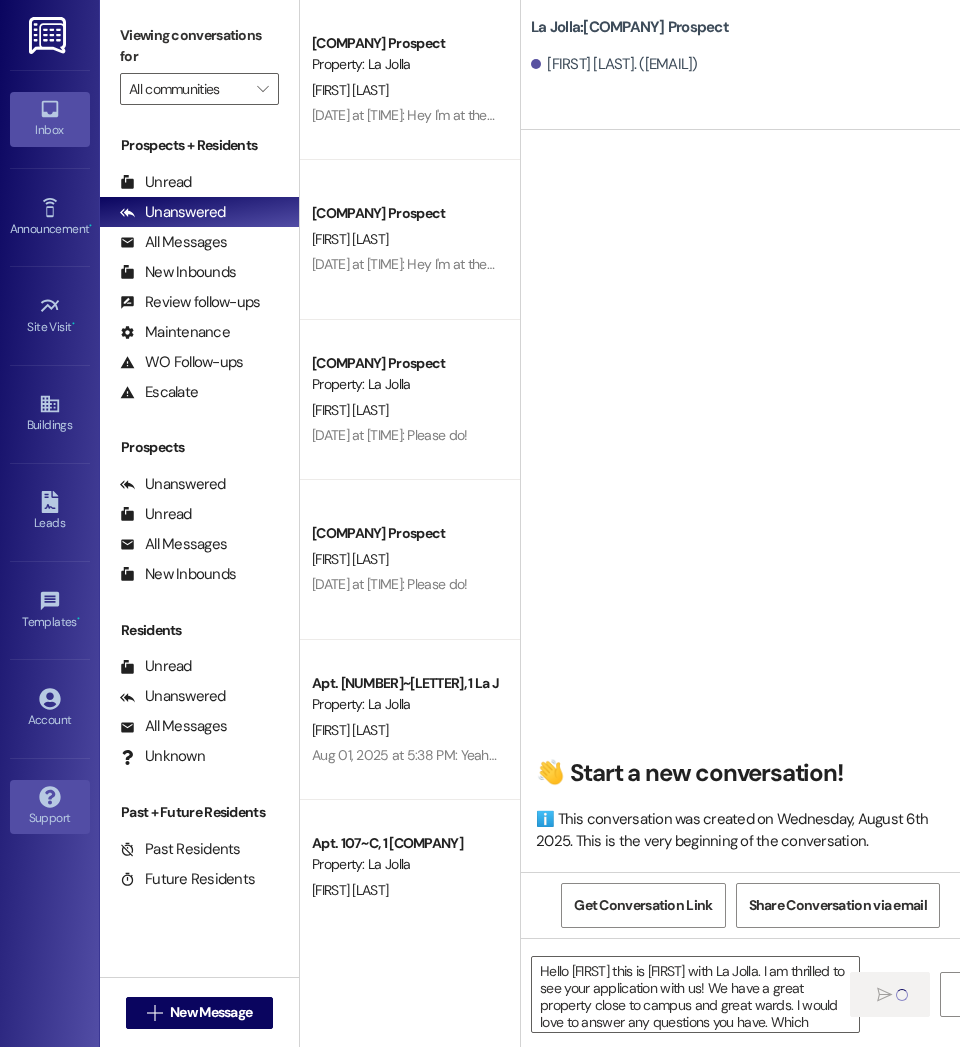type 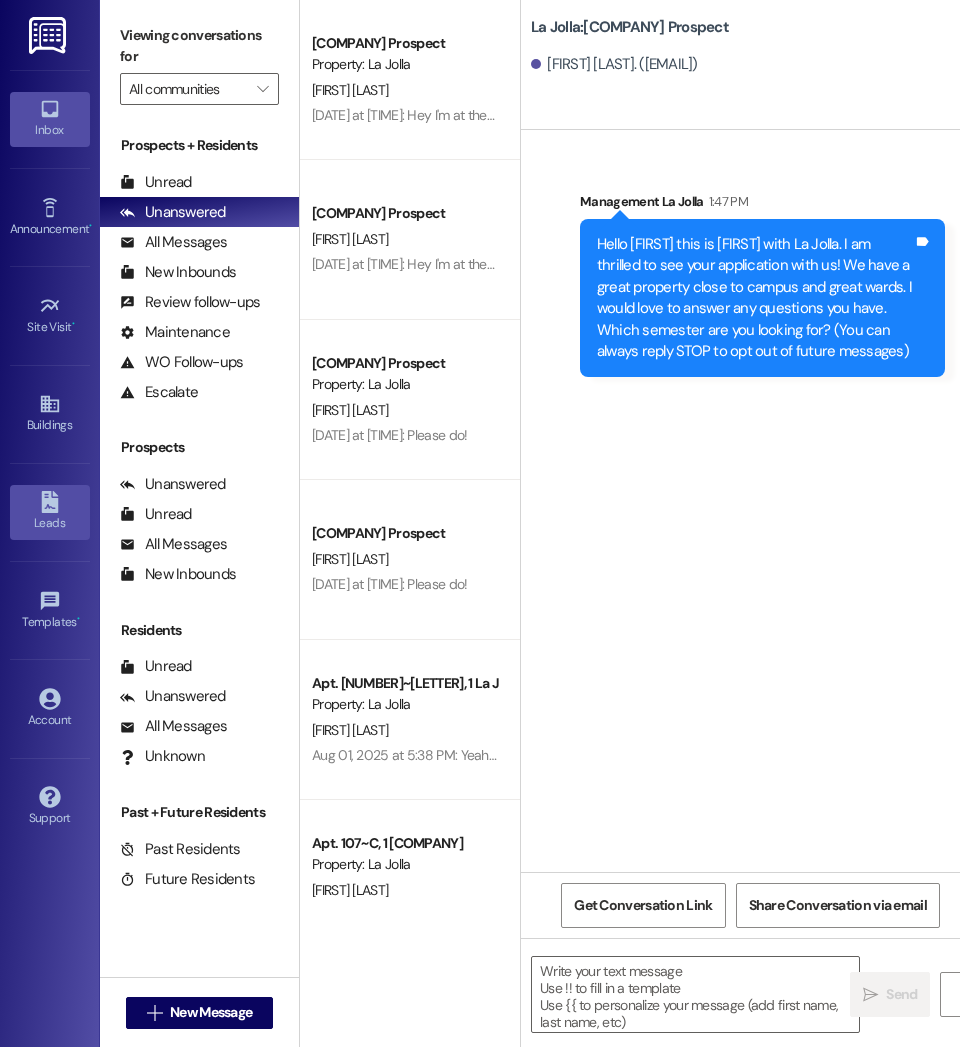 click on "Leads" at bounding box center (50, 523) 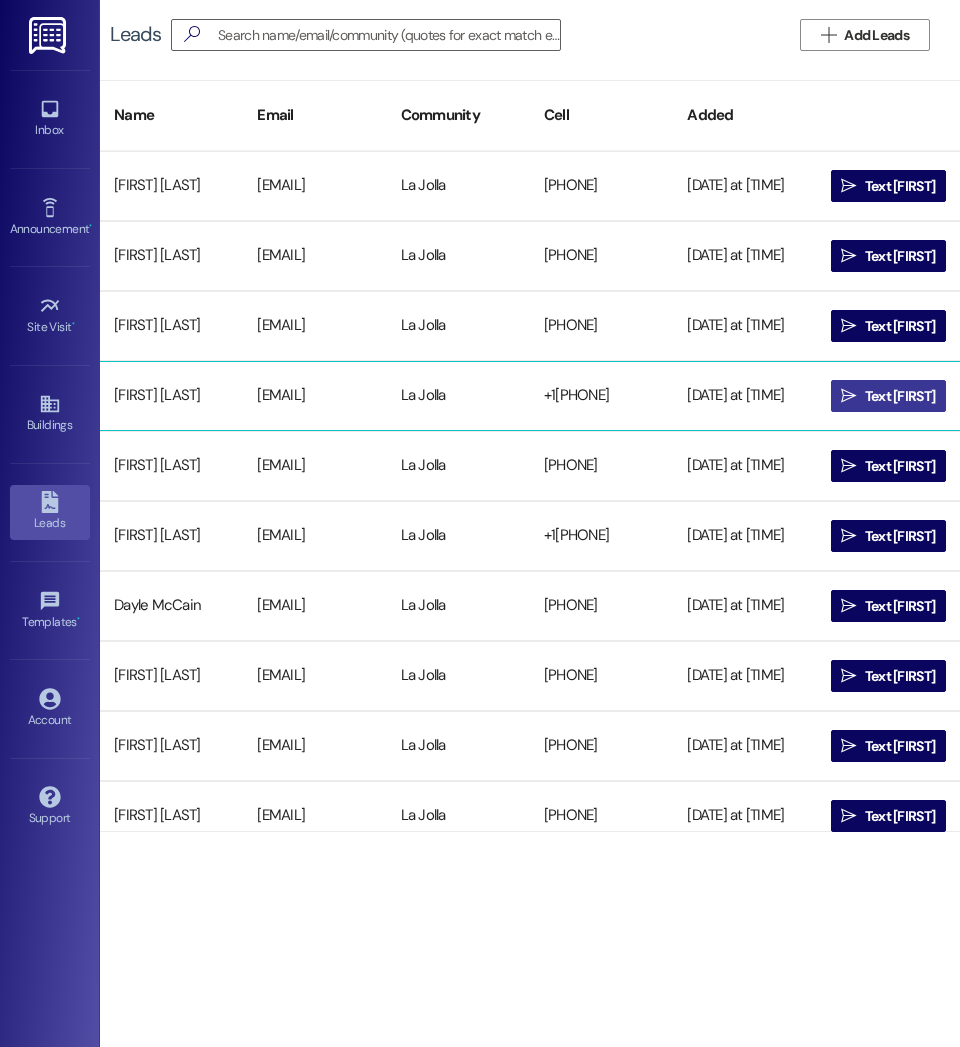 click on "" at bounding box center (848, 396) 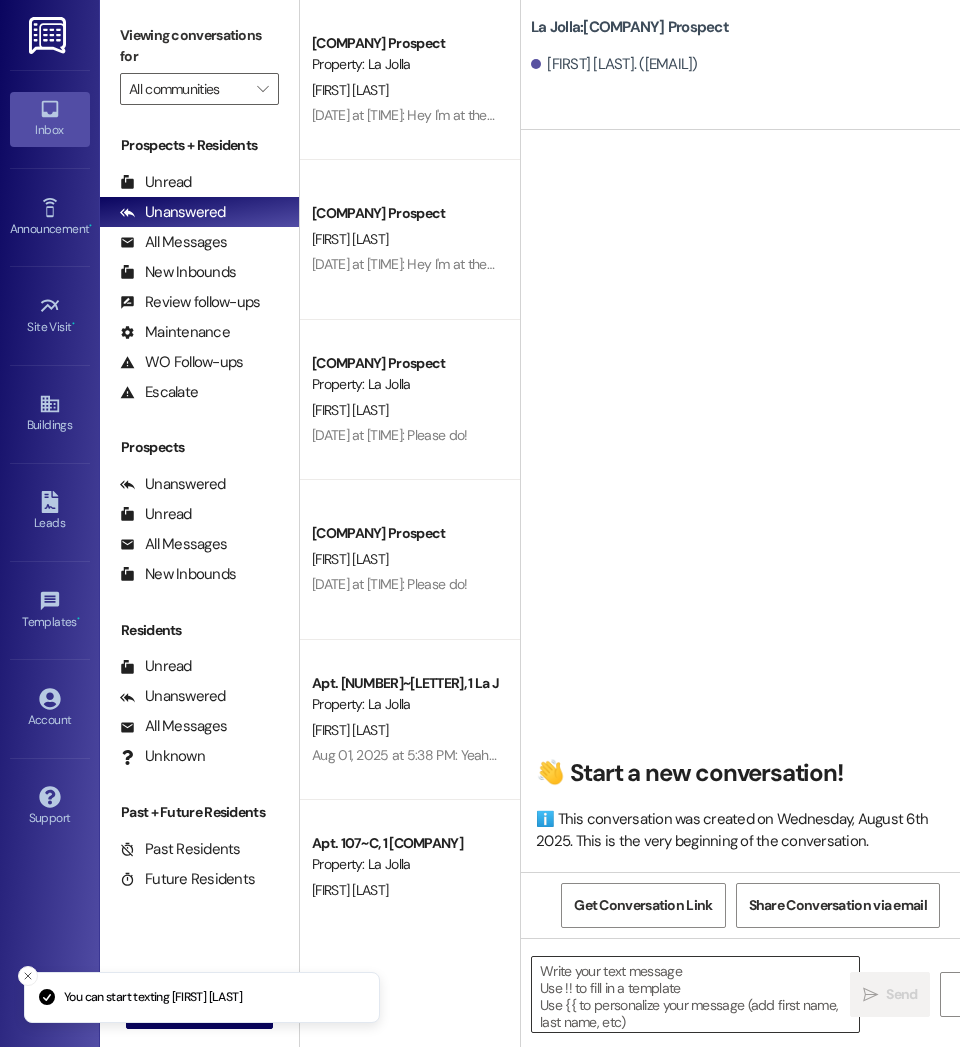 click at bounding box center (695, 994) 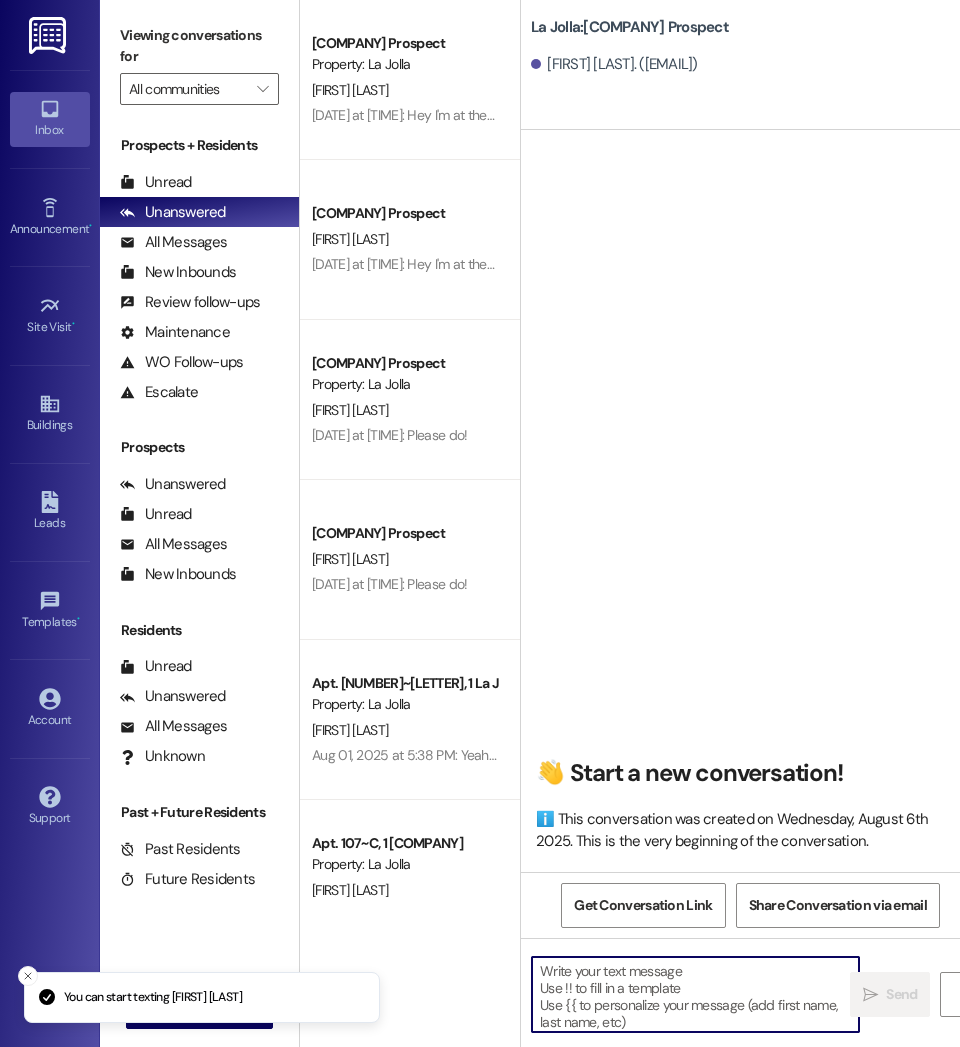 paste on "Hello [FIRST] this is [FIRST] with La Jolla. I am thrilled to see your application with us! We have a great property close to campus and great wards. I would love to answer any questions you have. Which semester are you looking for?" 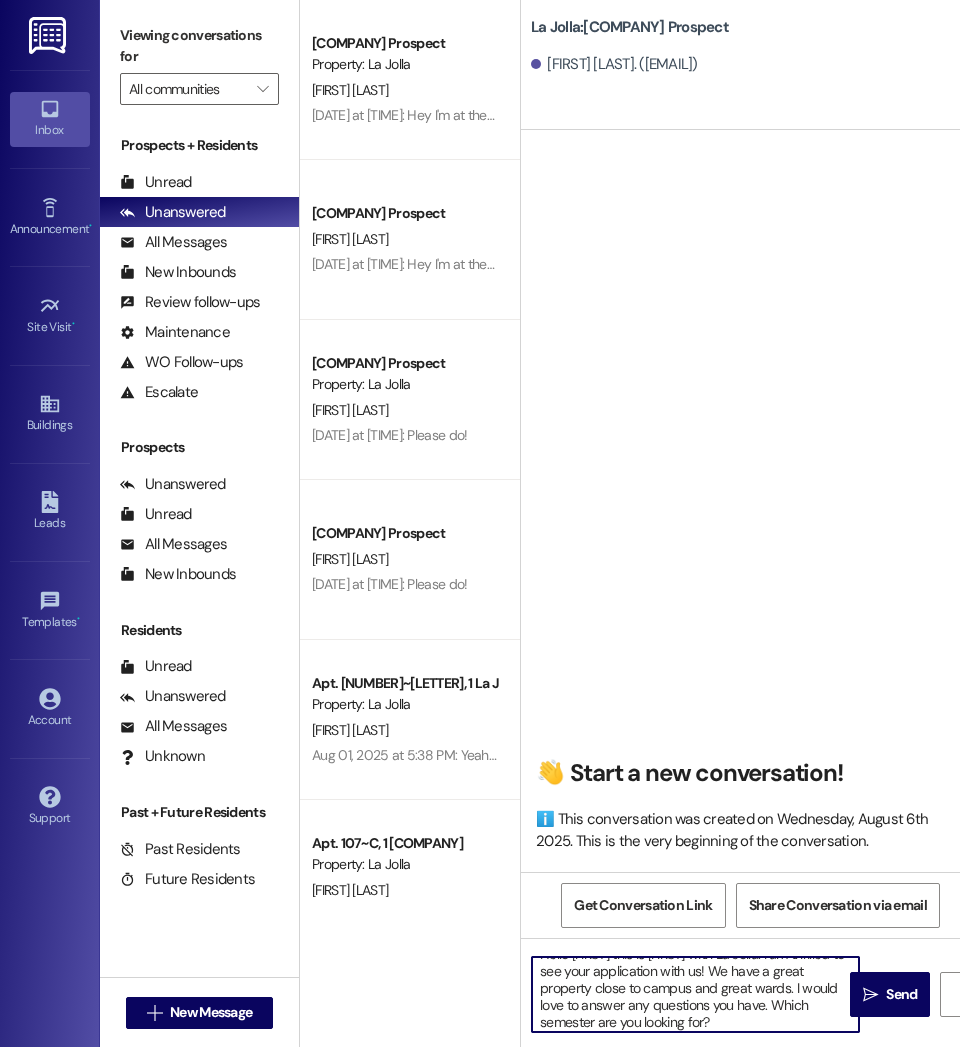 scroll, scrollTop: 0, scrollLeft: 0, axis: both 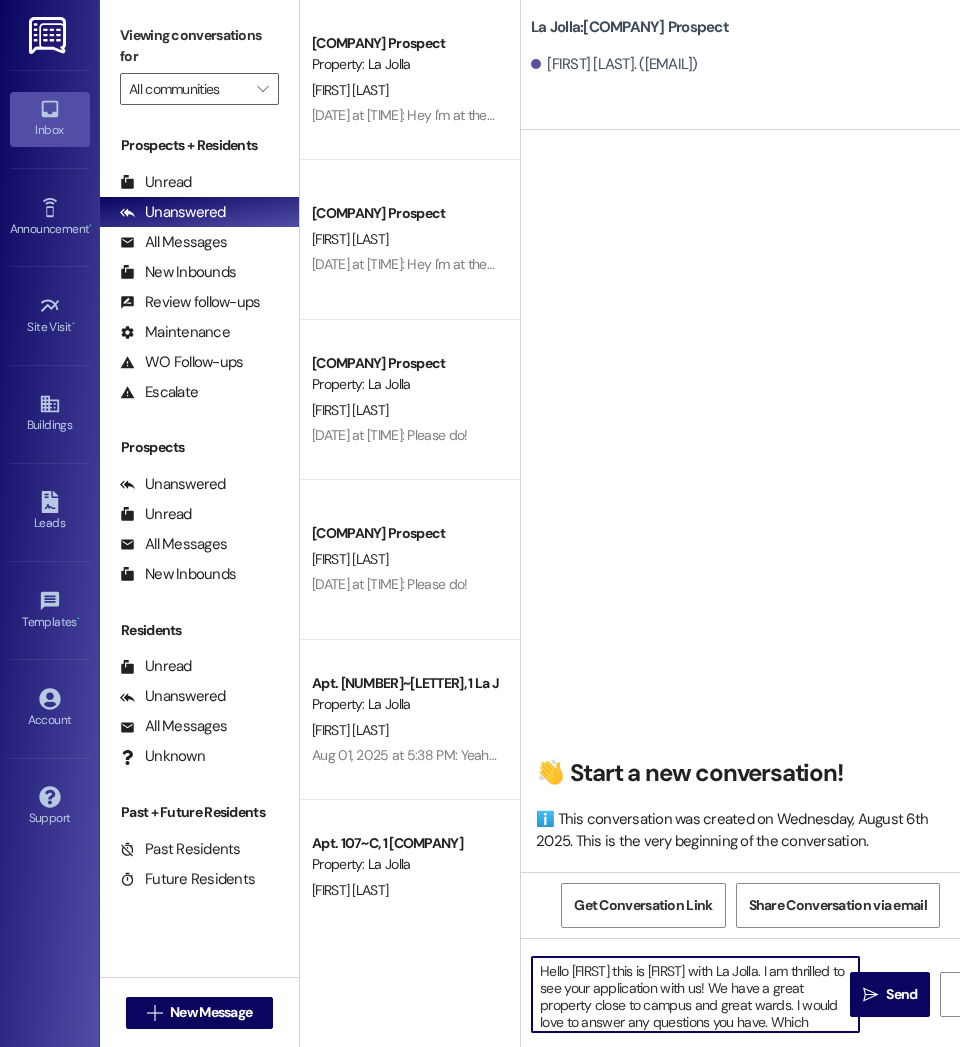 click on "Hello [FIRST] this is [FIRST] with La Jolla. I am thrilled to see your application with us! We have a great property close to campus and great wards. I would love to answer any questions you have. Which semester are you looking for?" at bounding box center (695, 994) 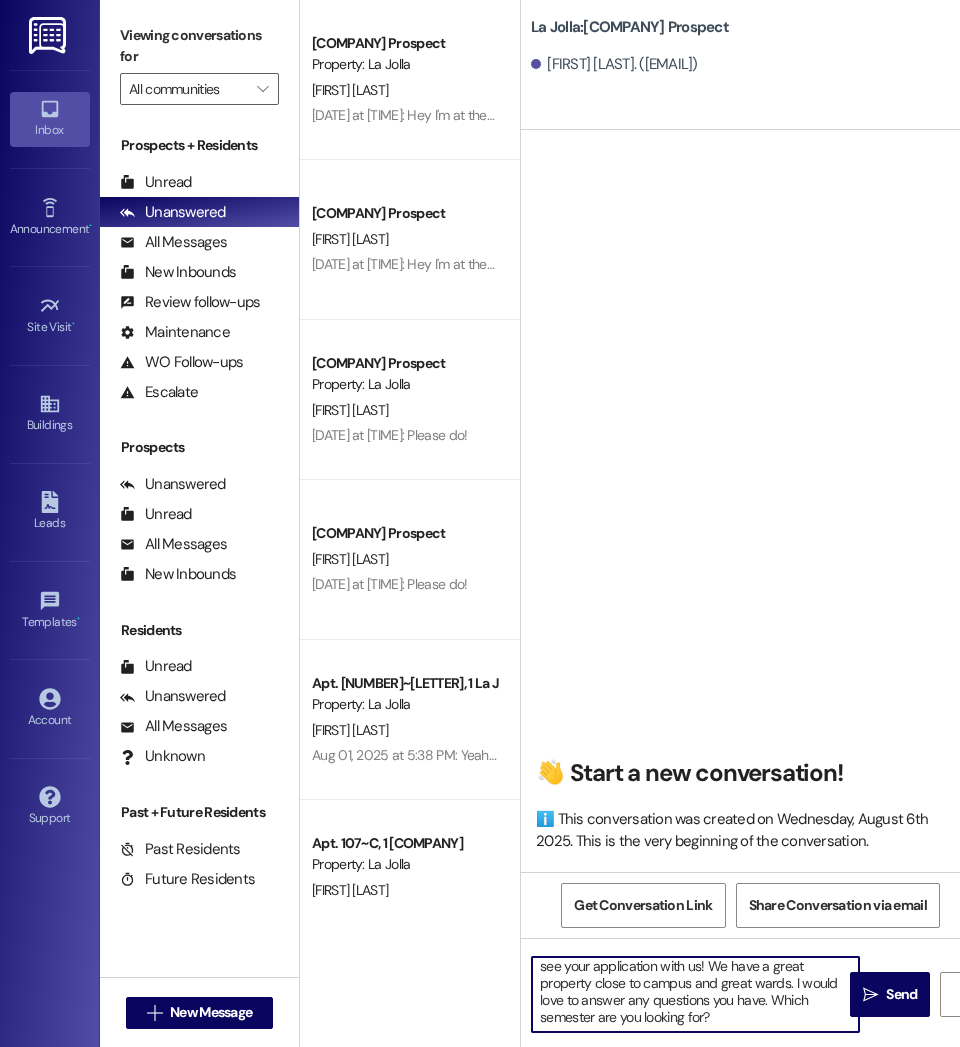scroll, scrollTop: 0, scrollLeft: 0, axis: both 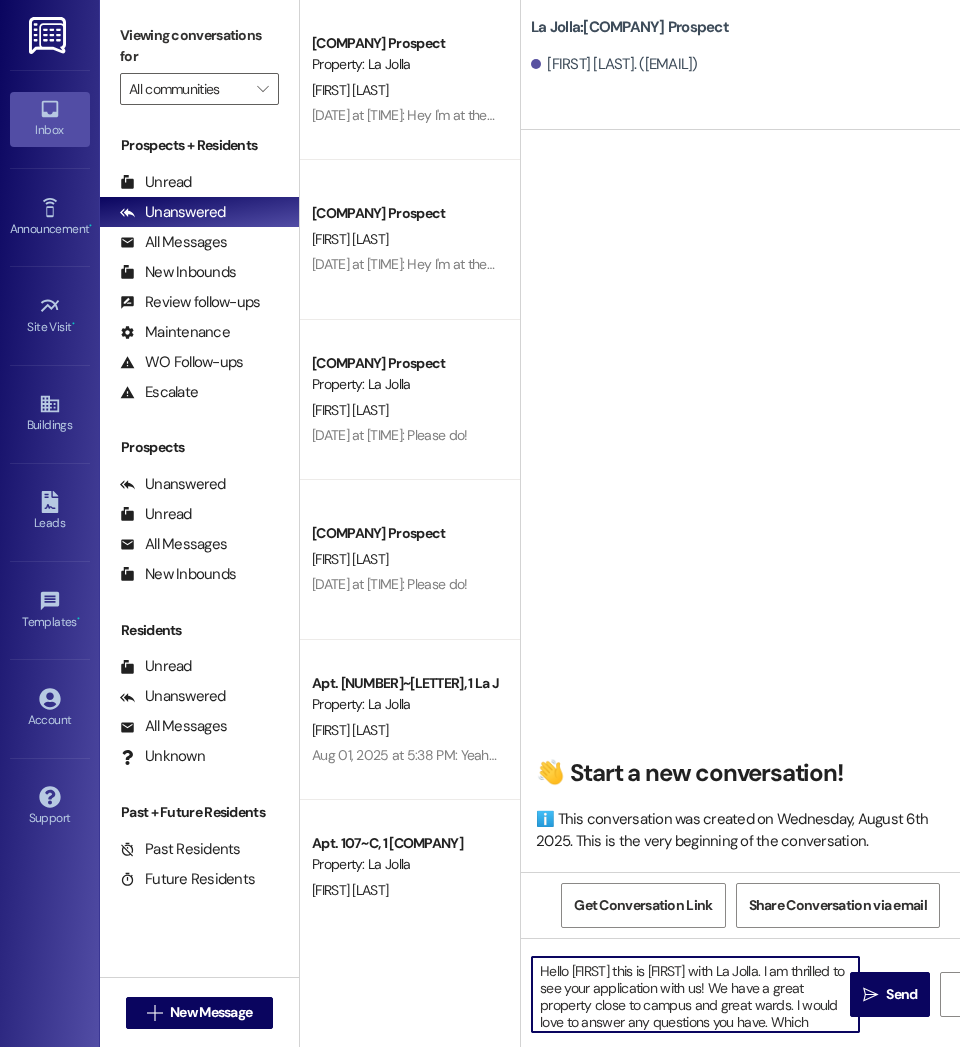 drag, startPoint x: 712, startPoint y: 1016, endPoint x: 444, endPoint y: 930, distance: 281.46048 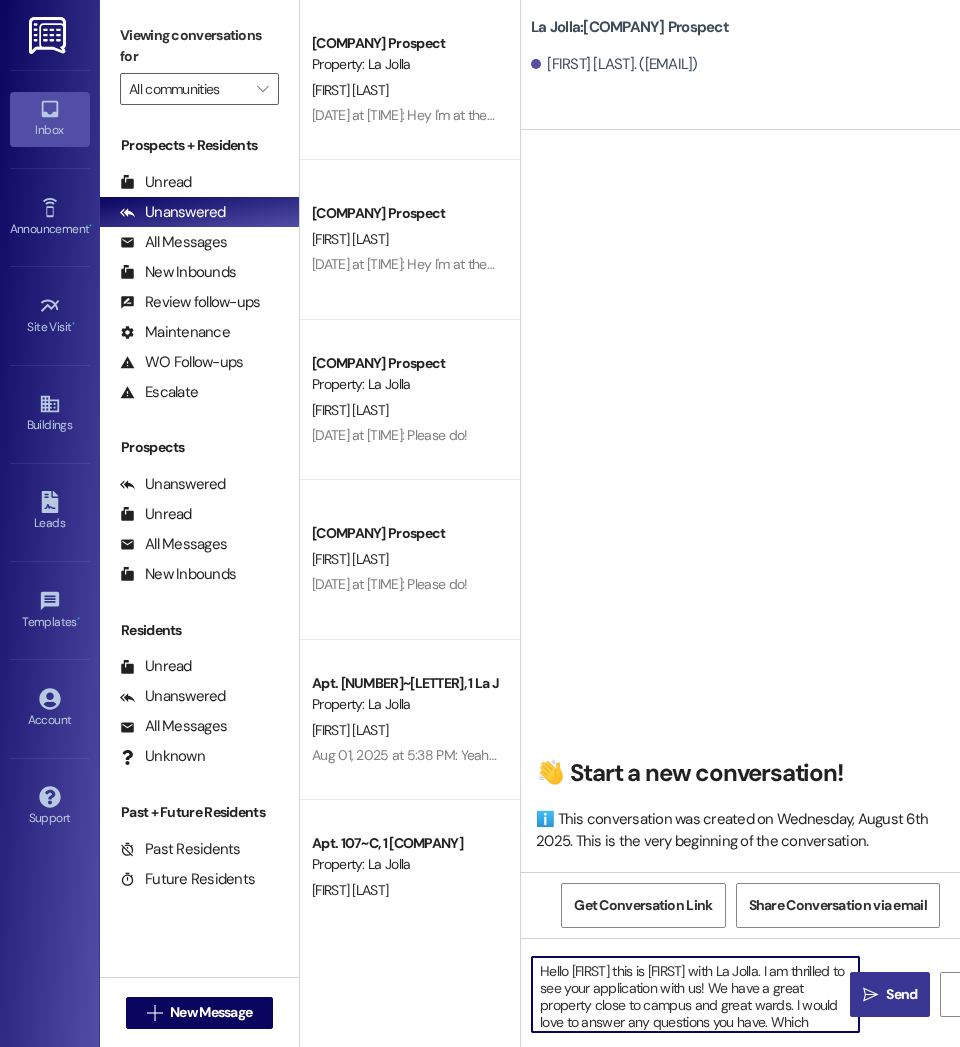type on "Hello [FIRST] this is [FIRST] with La Jolla. I am thrilled to see your application with us! We have a great property close to campus and great wards. I would love to answer any questions you have. Which semester are you looking for?" 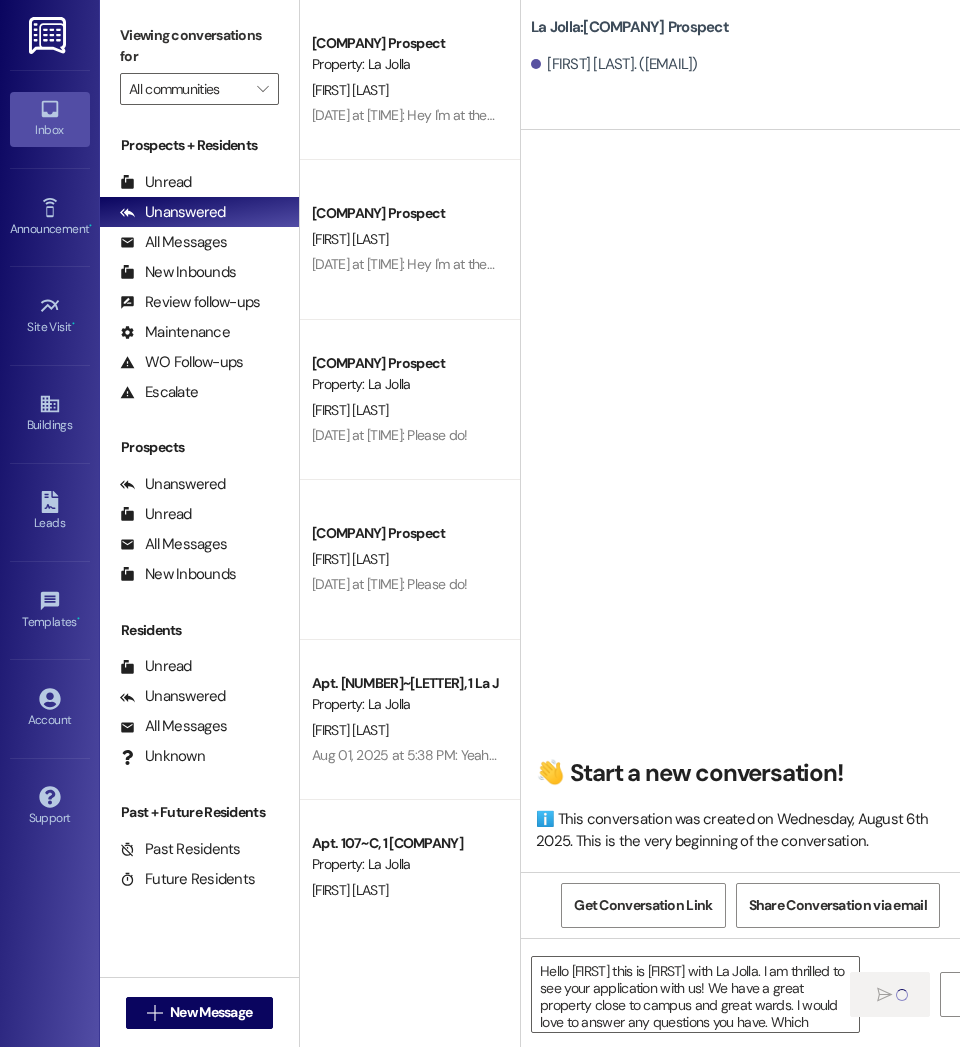 type 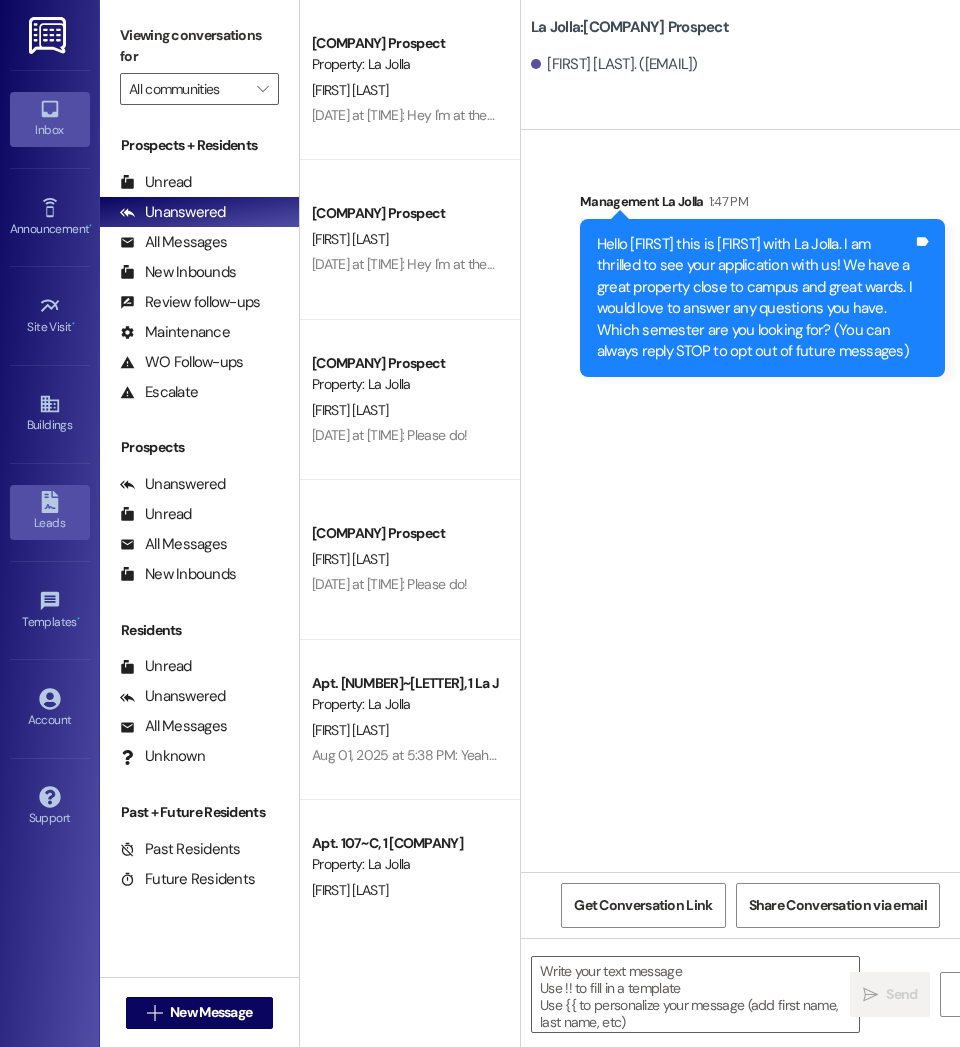 click on "Leads" at bounding box center (50, 523) 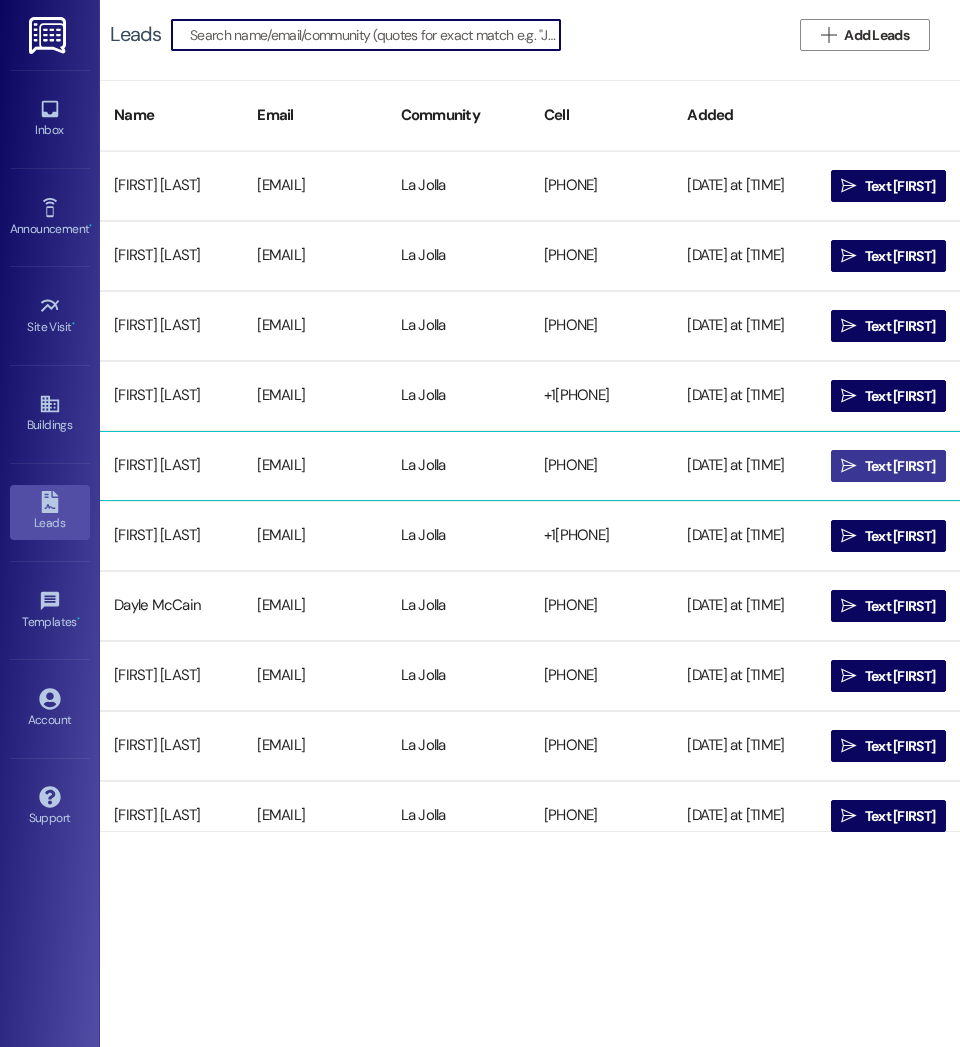 click on " Text [FIRST]" at bounding box center (888, 466) 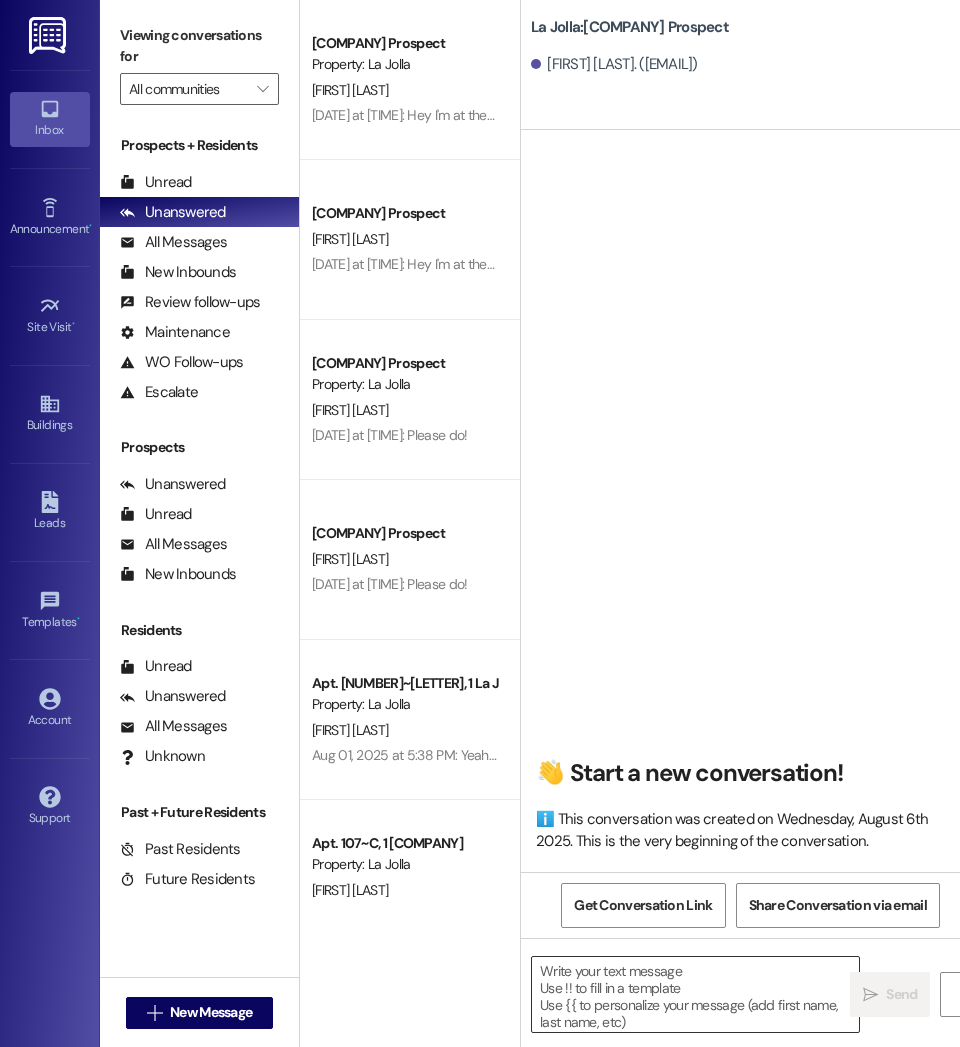 click at bounding box center (695, 994) 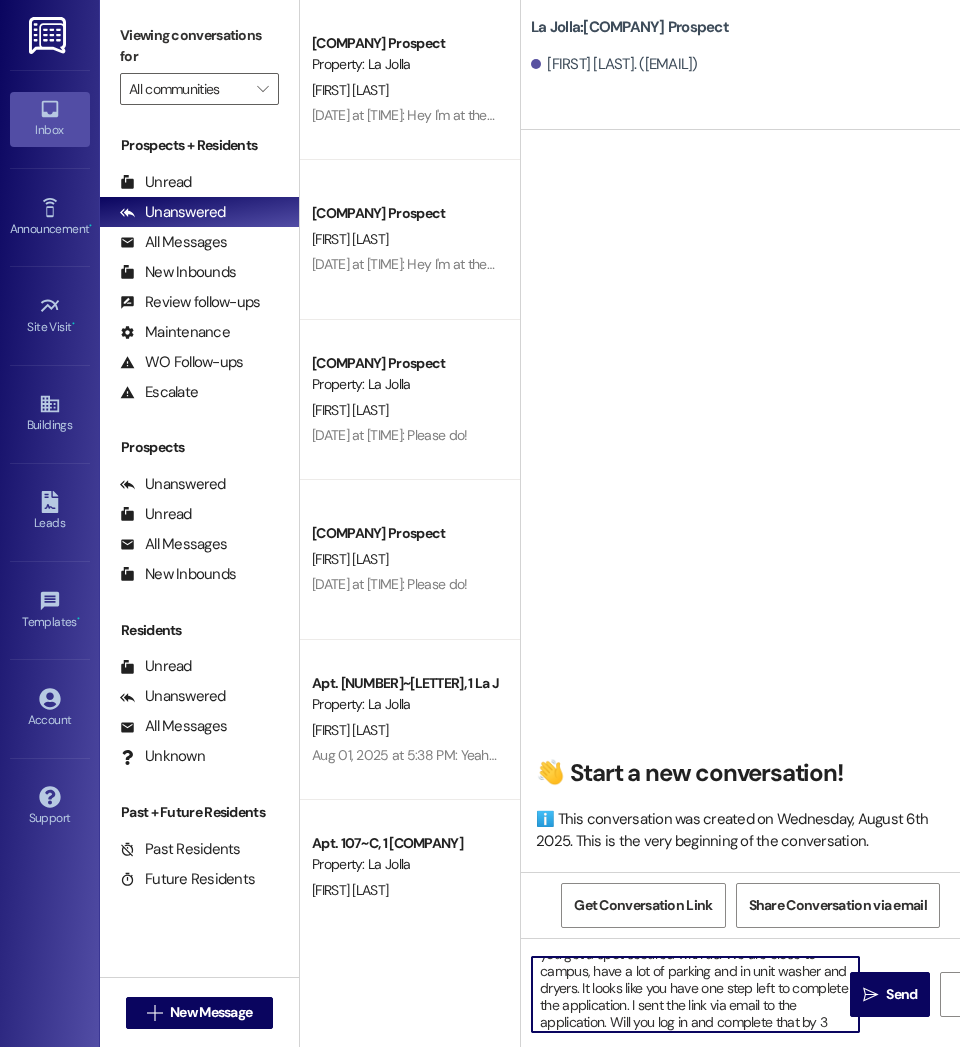 scroll, scrollTop: 85, scrollLeft: 0, axis: vertical 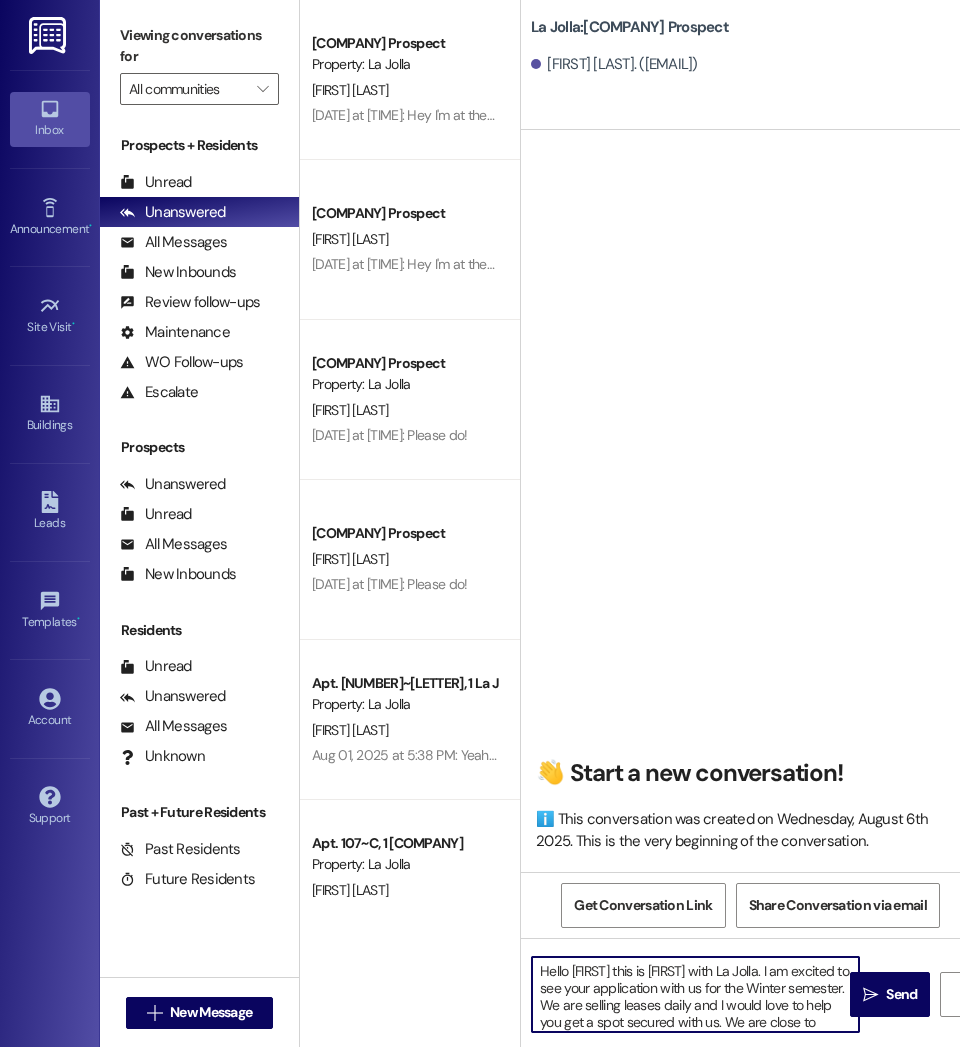 drag, startPoint x: 620, startPoint y: 1026, endPoint x: 496, endPoint y: 921, distance: 162.48384 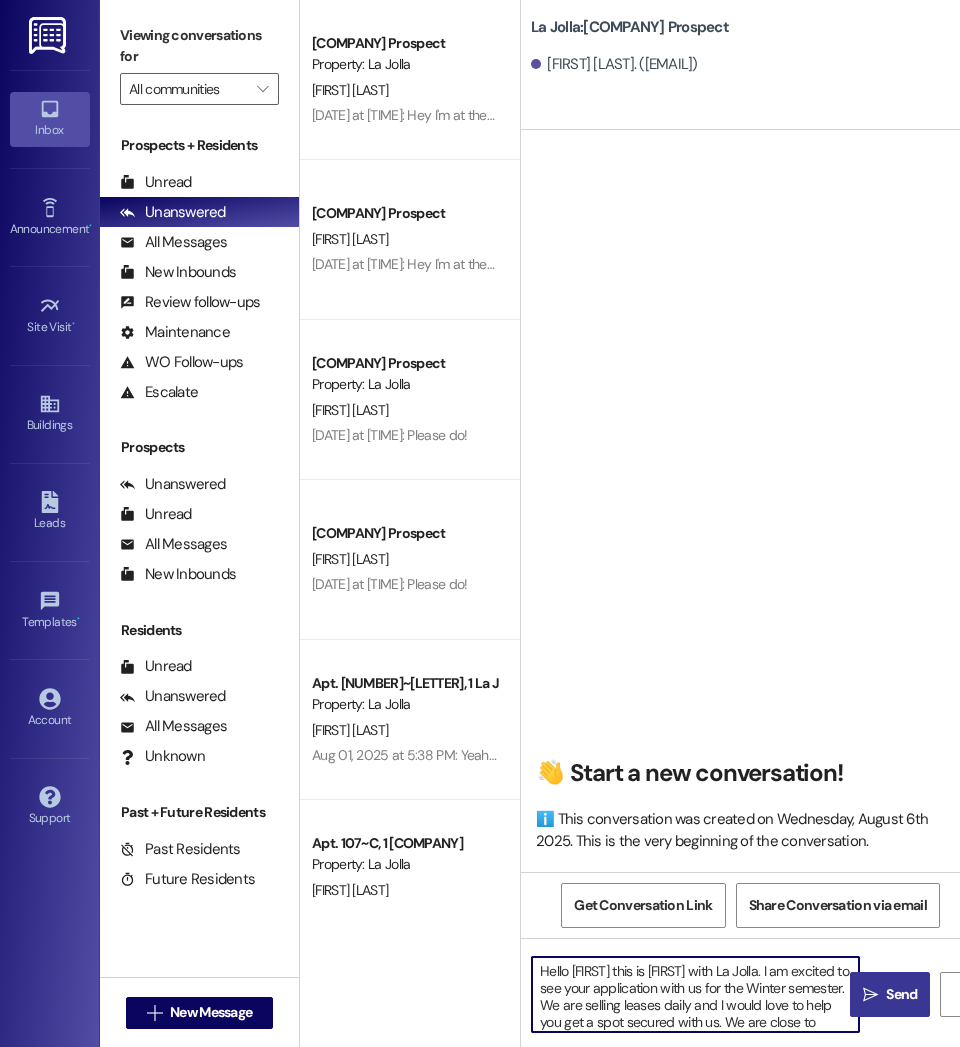 type on "Hello [FIRST] this is [FIRST] with La Jolla. I am excited to see your application with us for the Winter semester. We are selling leases daily and I would love to help you get a spot secured with us. We are close to campus, have a lot of parking and in unit washer and dryers. It looks like you have one step left to complete the application. I sent the link via email to the application. Will you log in and complete that by 3:00 today?" 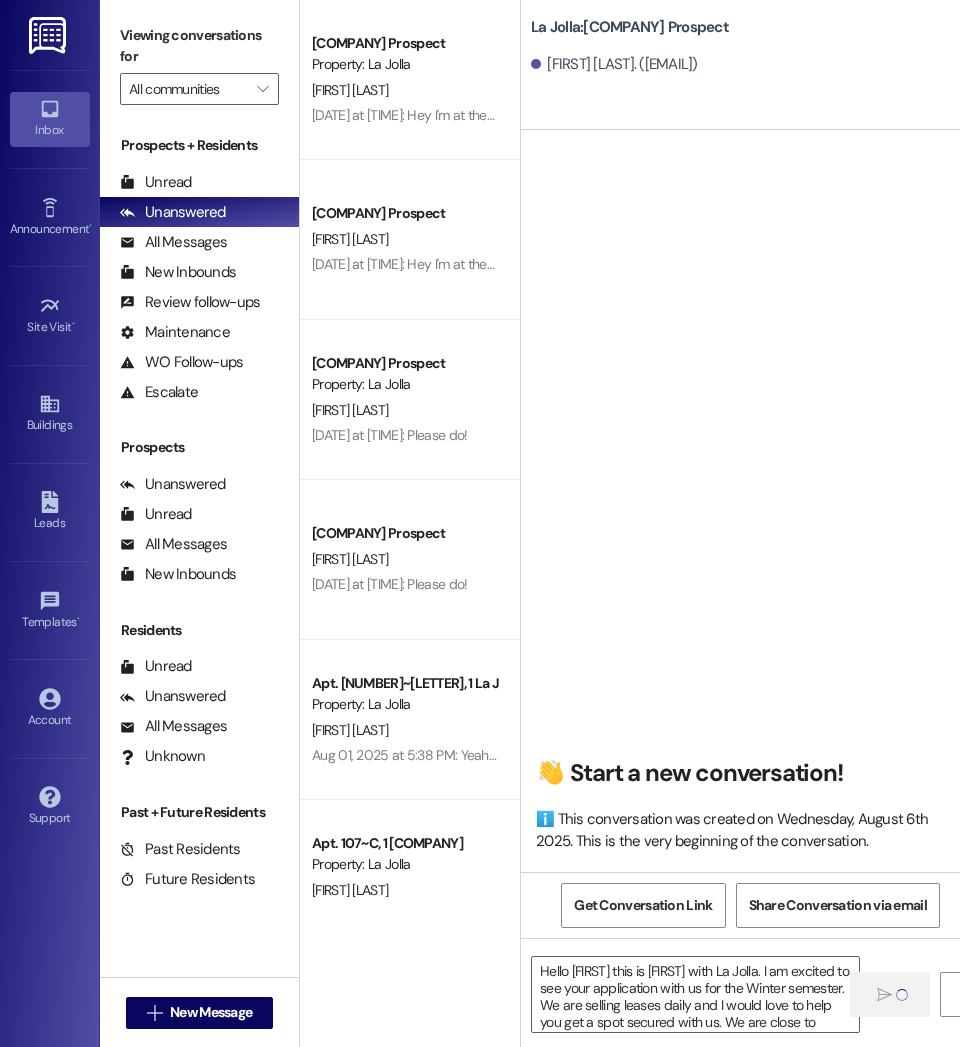 type 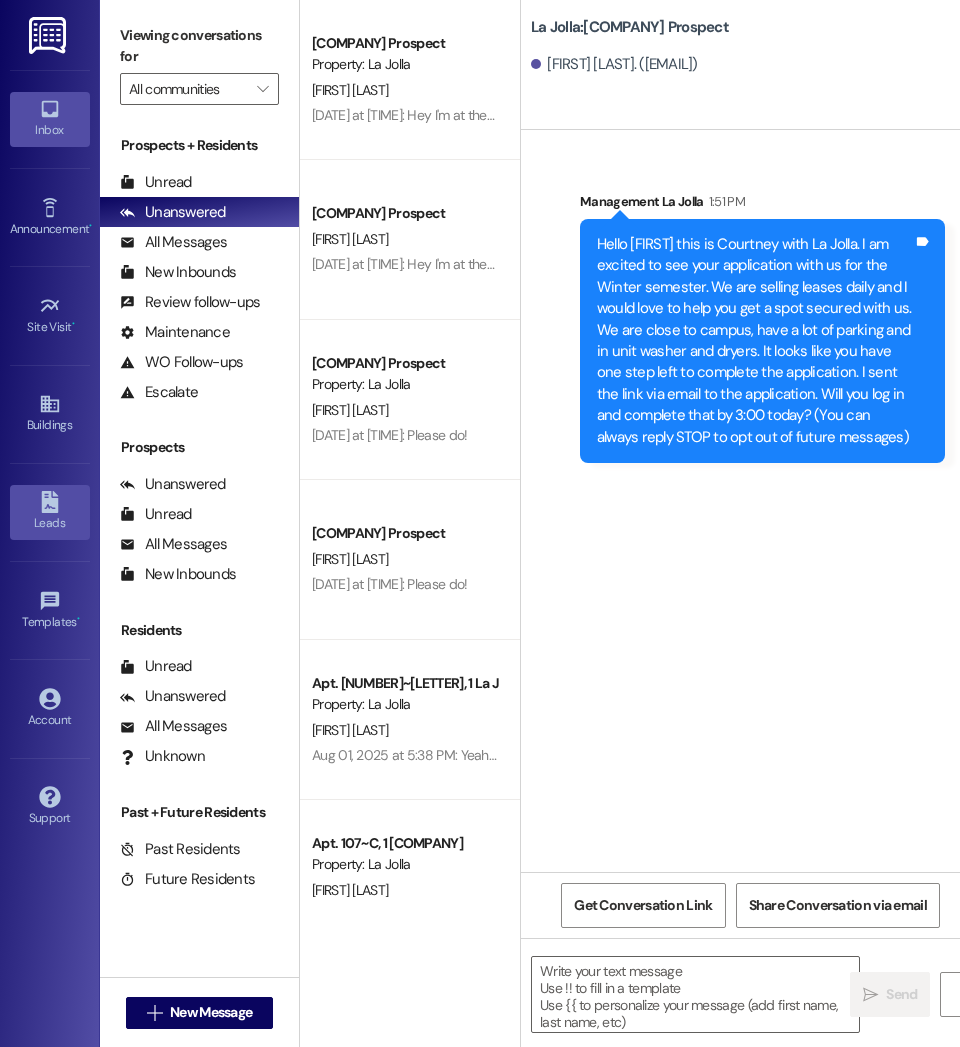 click on "Leads" at bounding box center [50, 523] 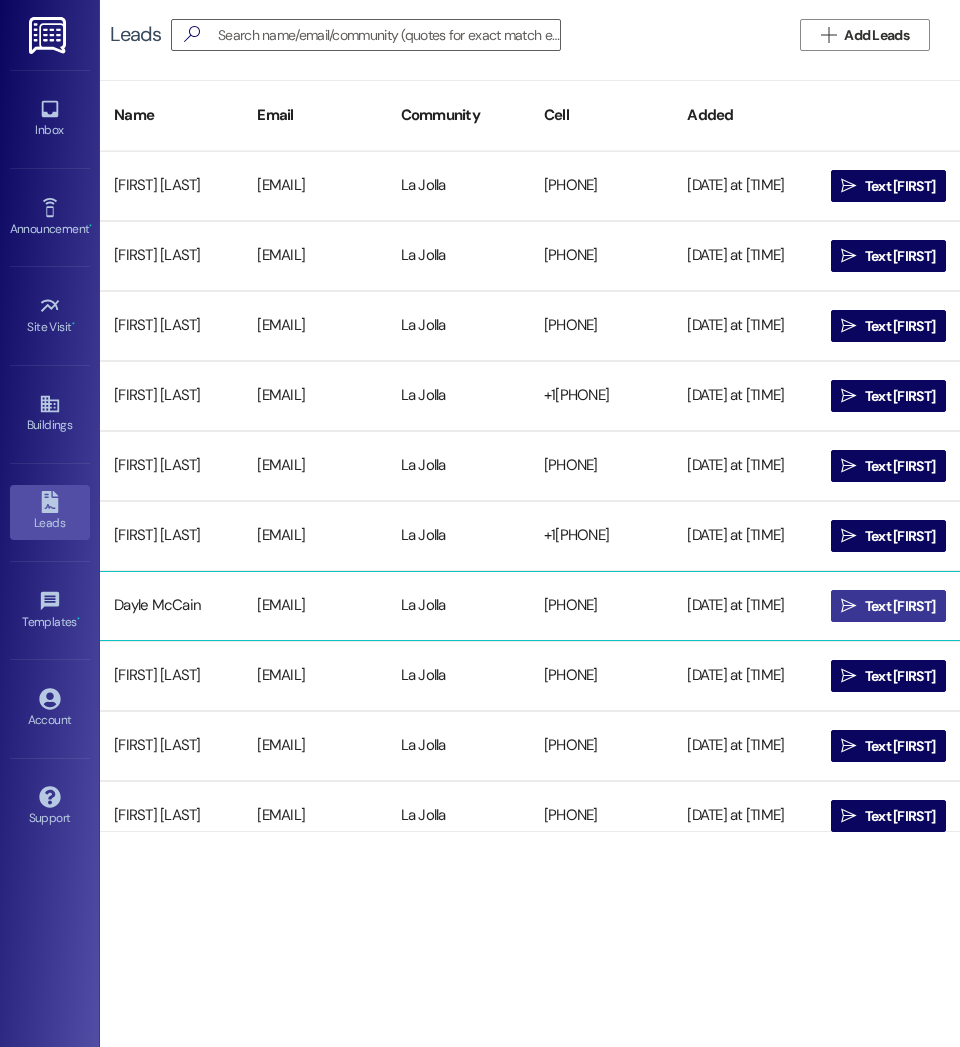 click on "Text [FIRST]" at bounding box center [900, 606] 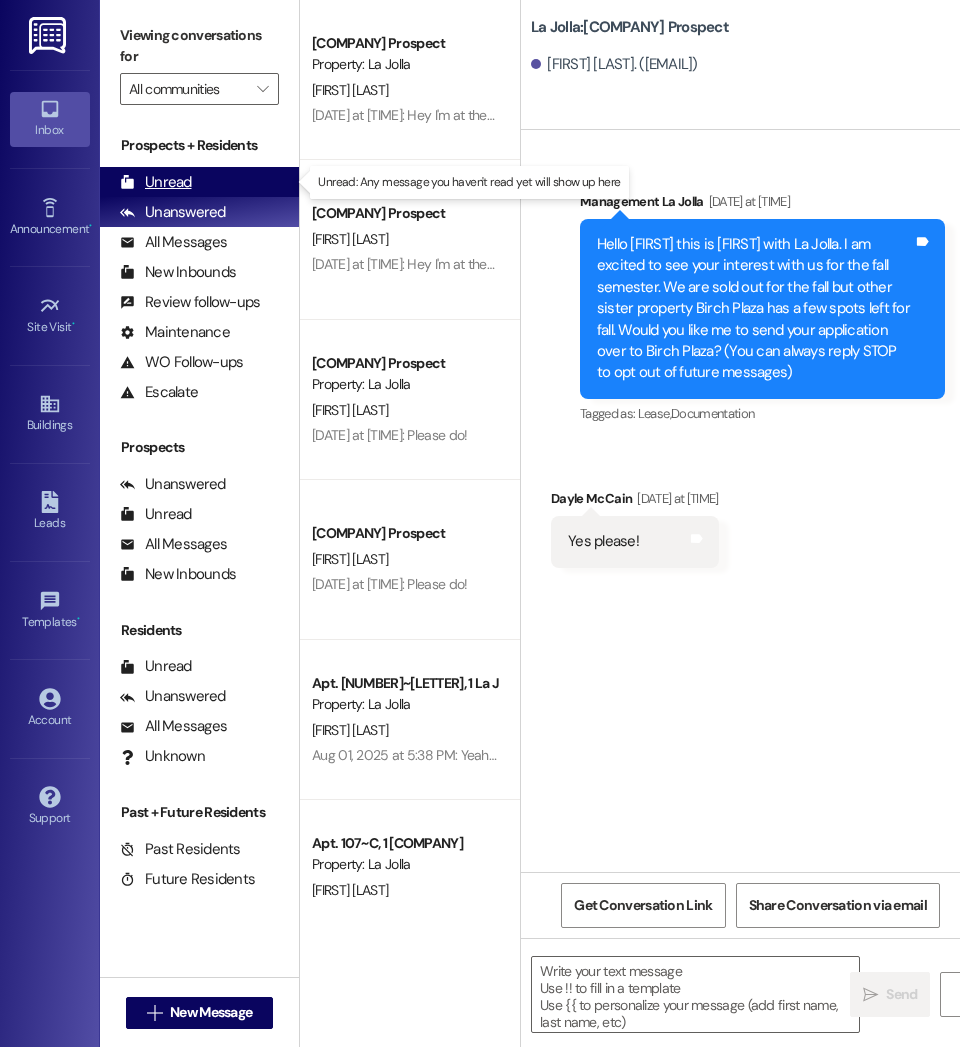 click on "Unread" at bounding box center [156, 182] 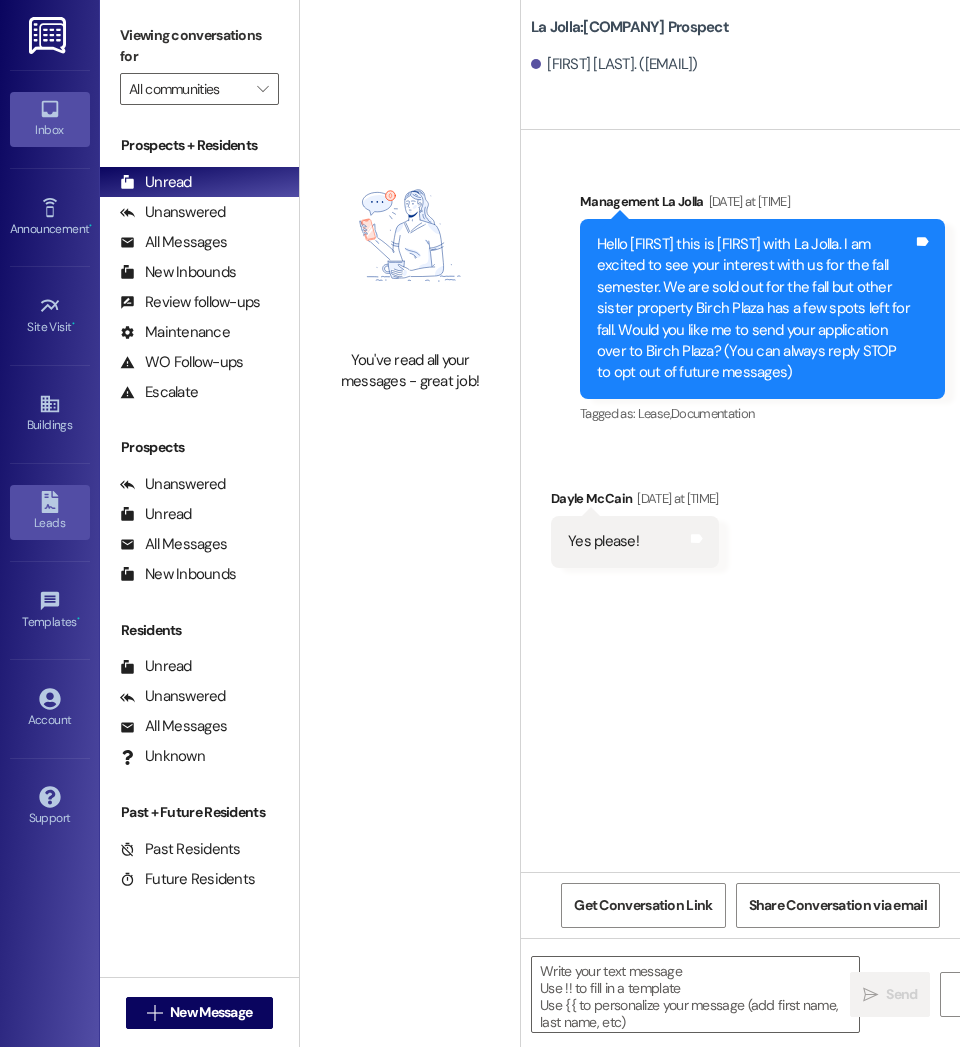 click on "Leads" at bounding box center [50, 523] 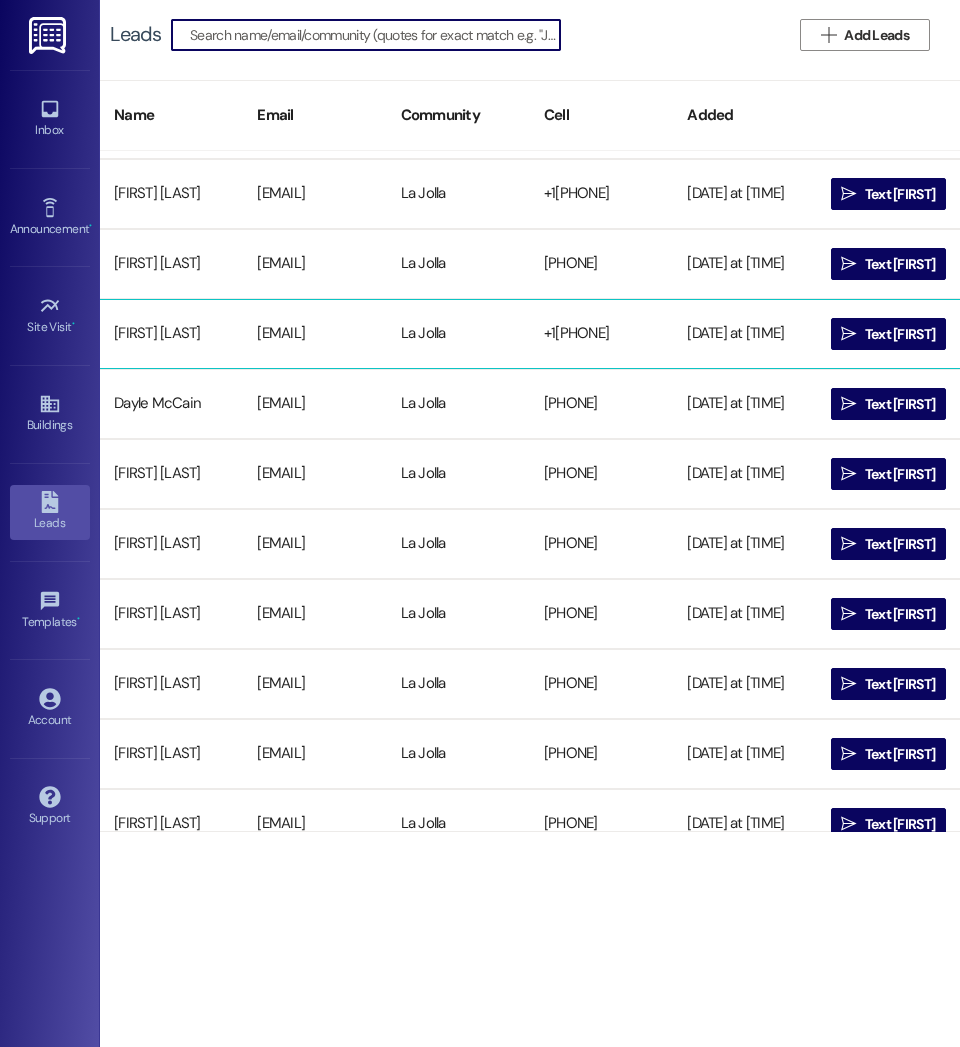 scroll, scrollTop: 205, scrollLeft: 0, axis: vertical 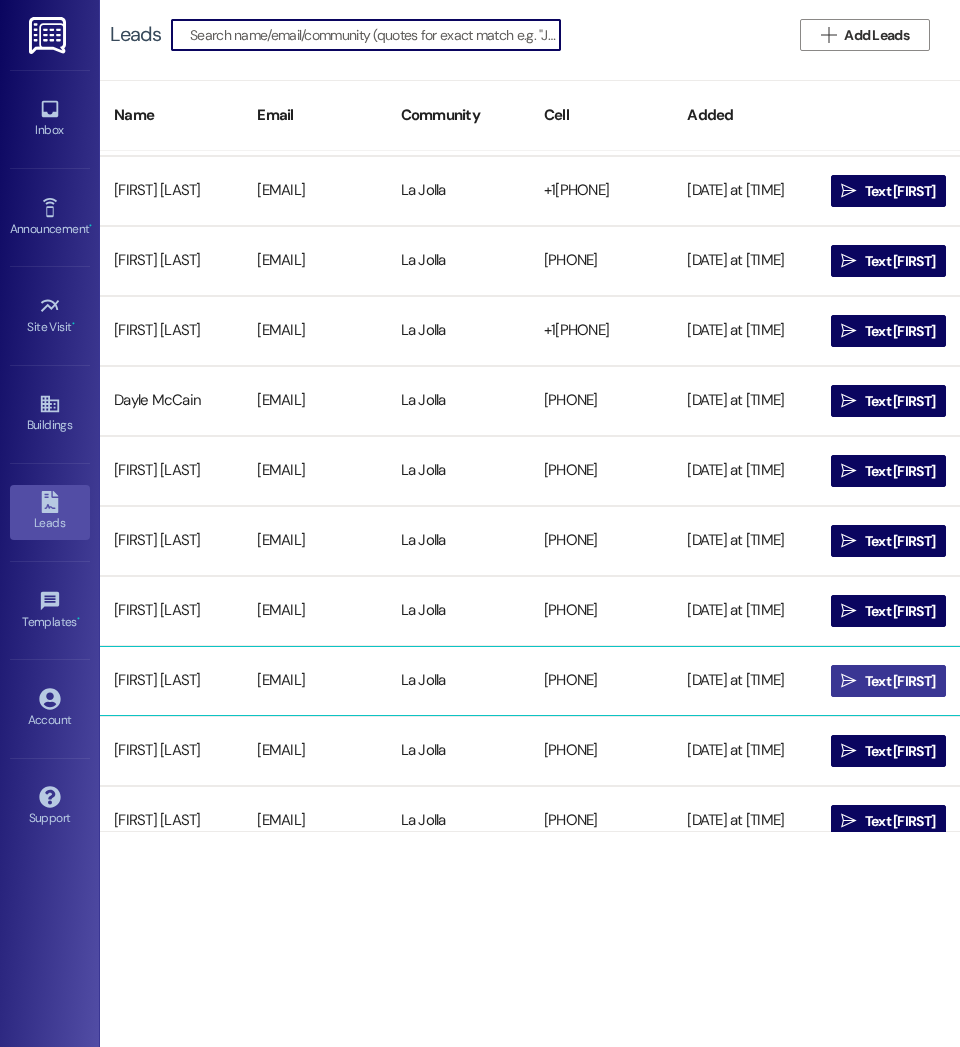 click on "Text [FIRST]" at bounding box center [900, 681] 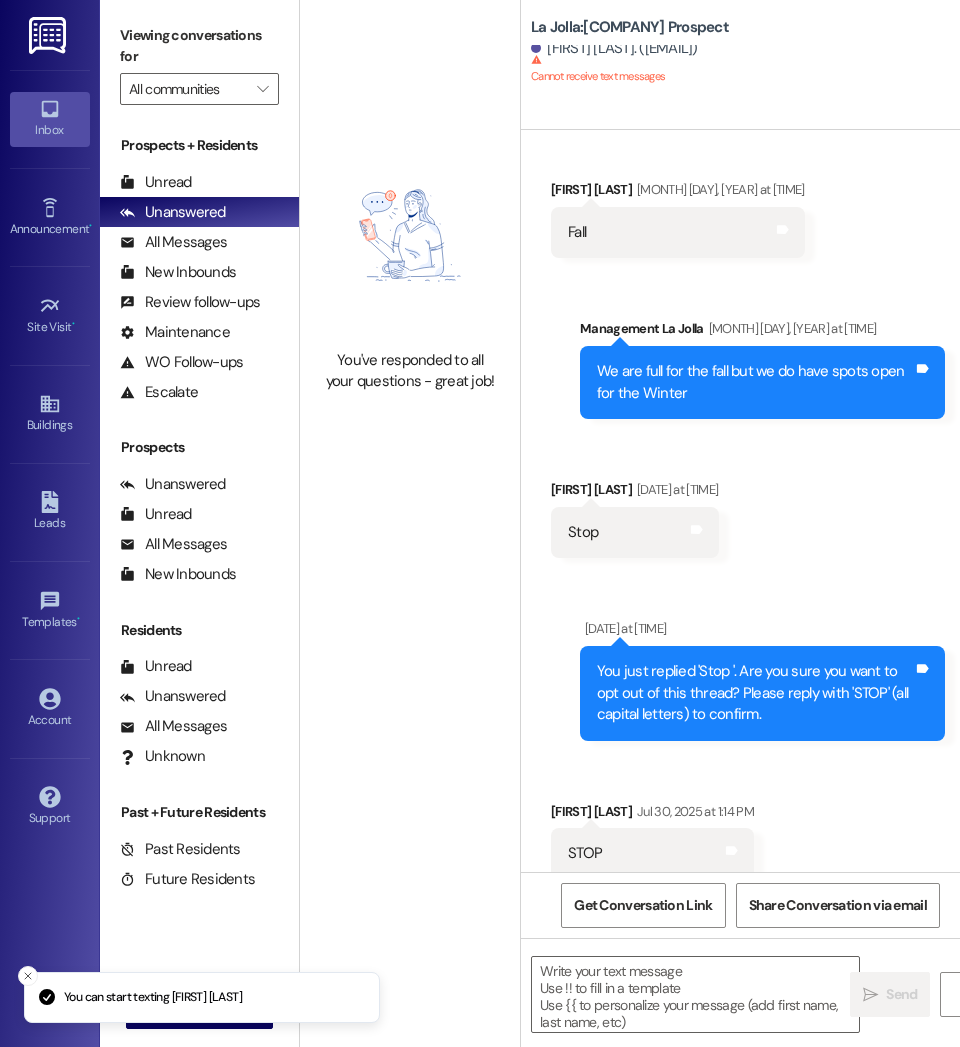 scroll, scrollTop: 303, scrollLeft: 0, axis: vertical 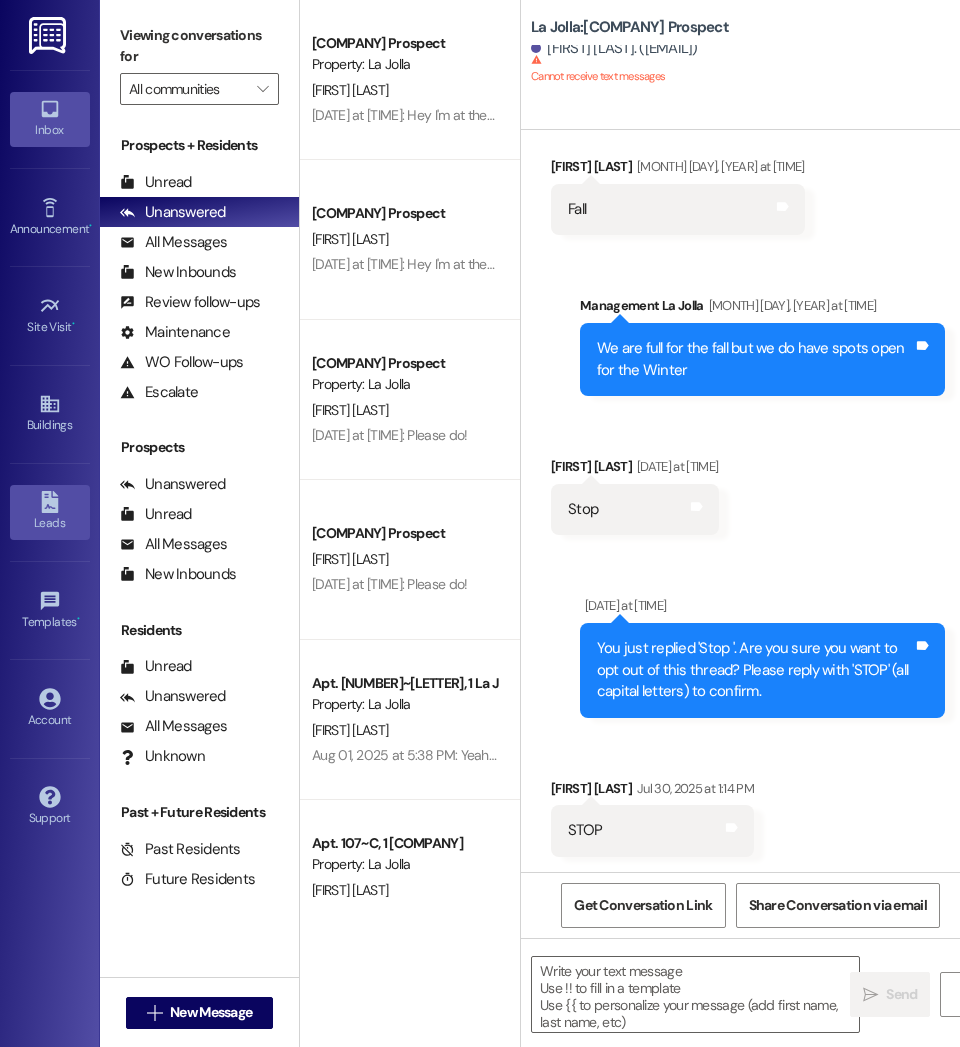 click on "Leads" at bounding box center [50, 512] 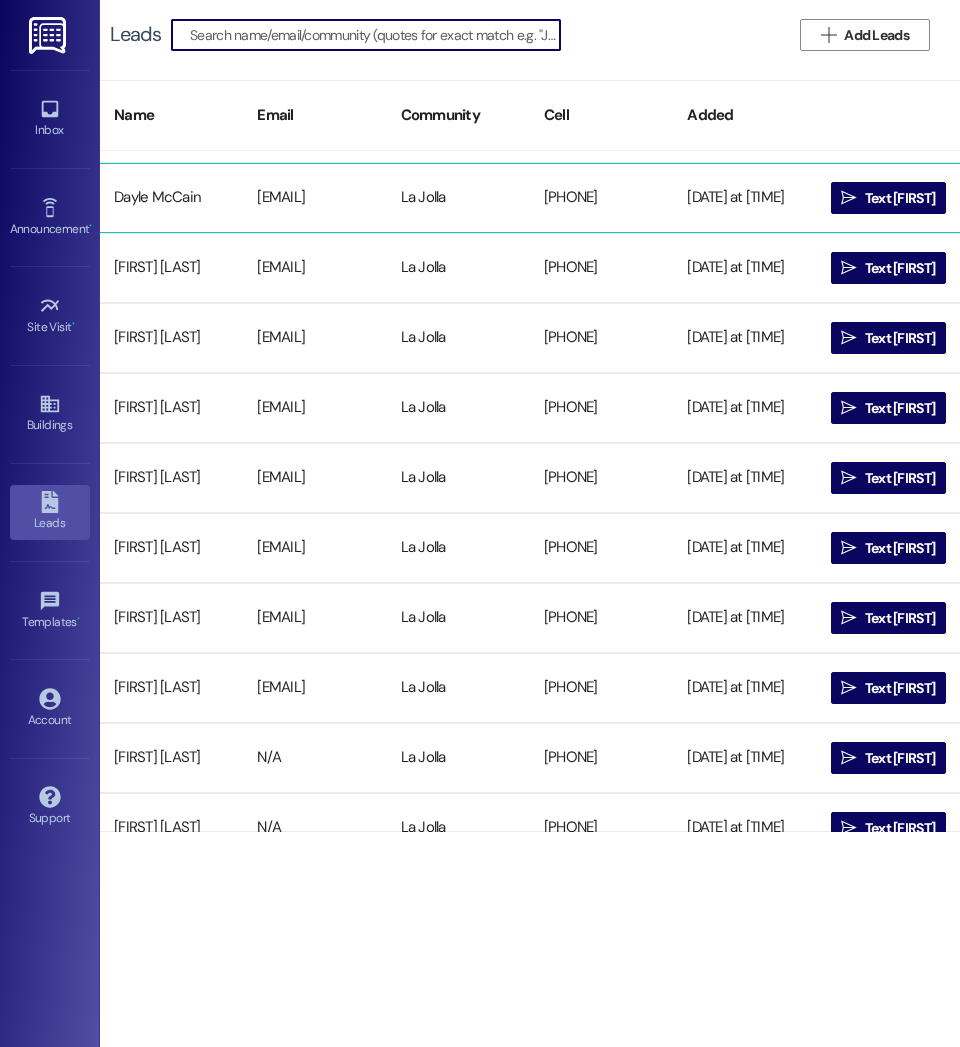 scroll, scrollTop: 412, scrollLeft: 0, axis: vertical 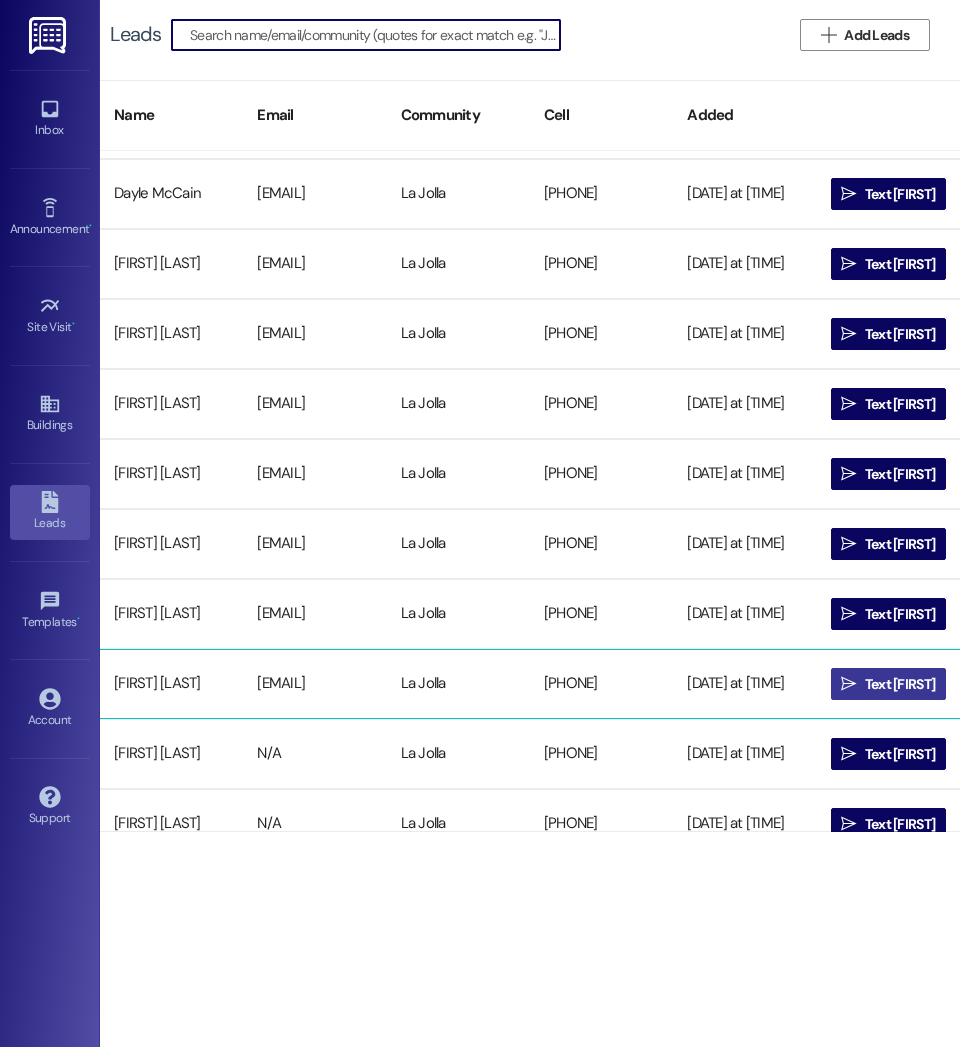 click on "Text [FIRST]" at bounding box center [900, 684] 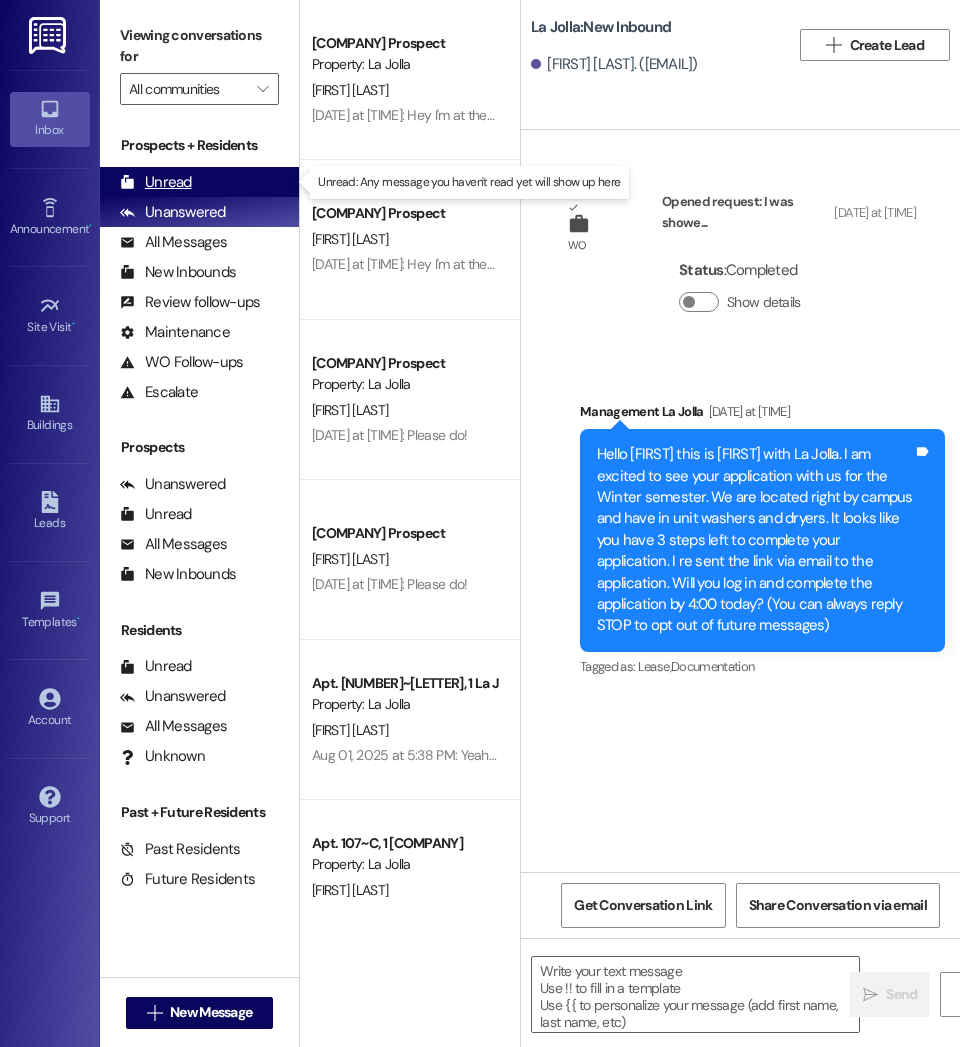 click on "Unread" at bounding box center (156, 182) 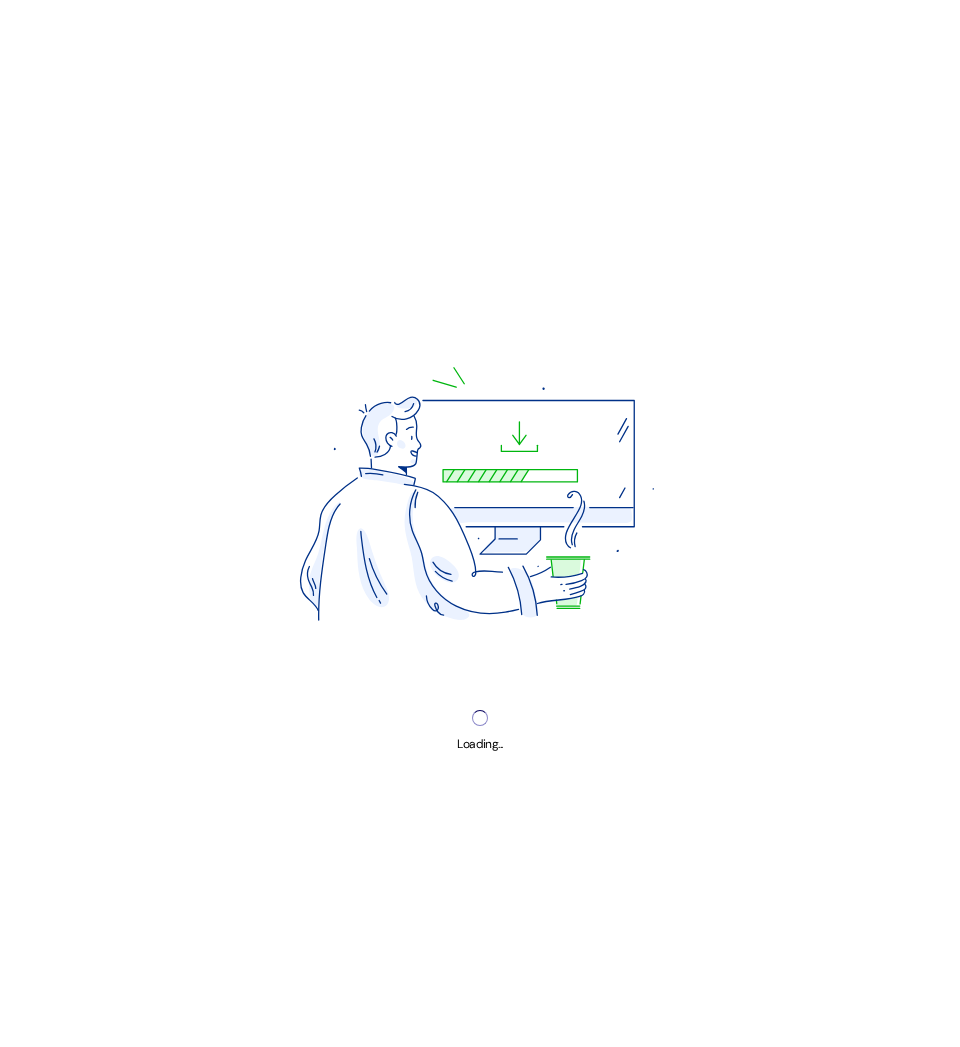 scroll, scrollTop: 0, scrollLeft: 0, axis: both 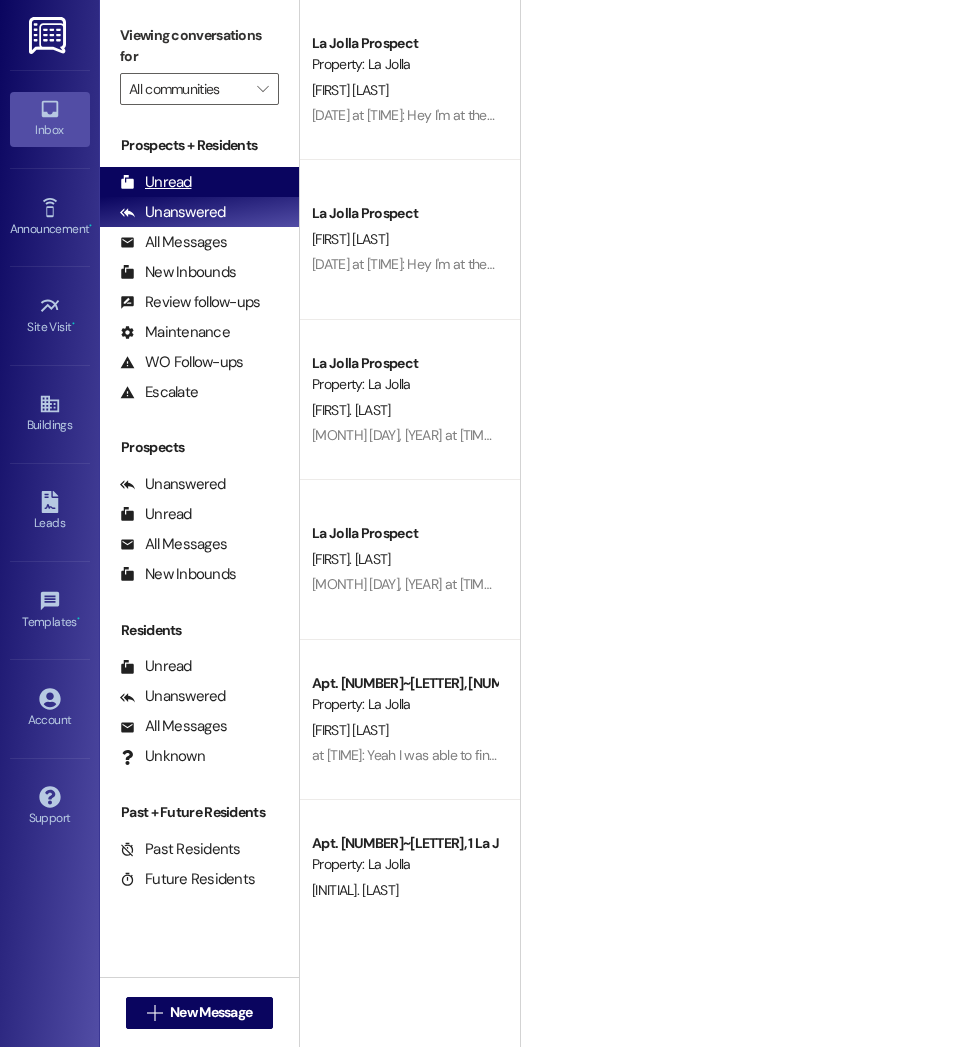 click on "Unread (0)" at bounding box center (199, 182) 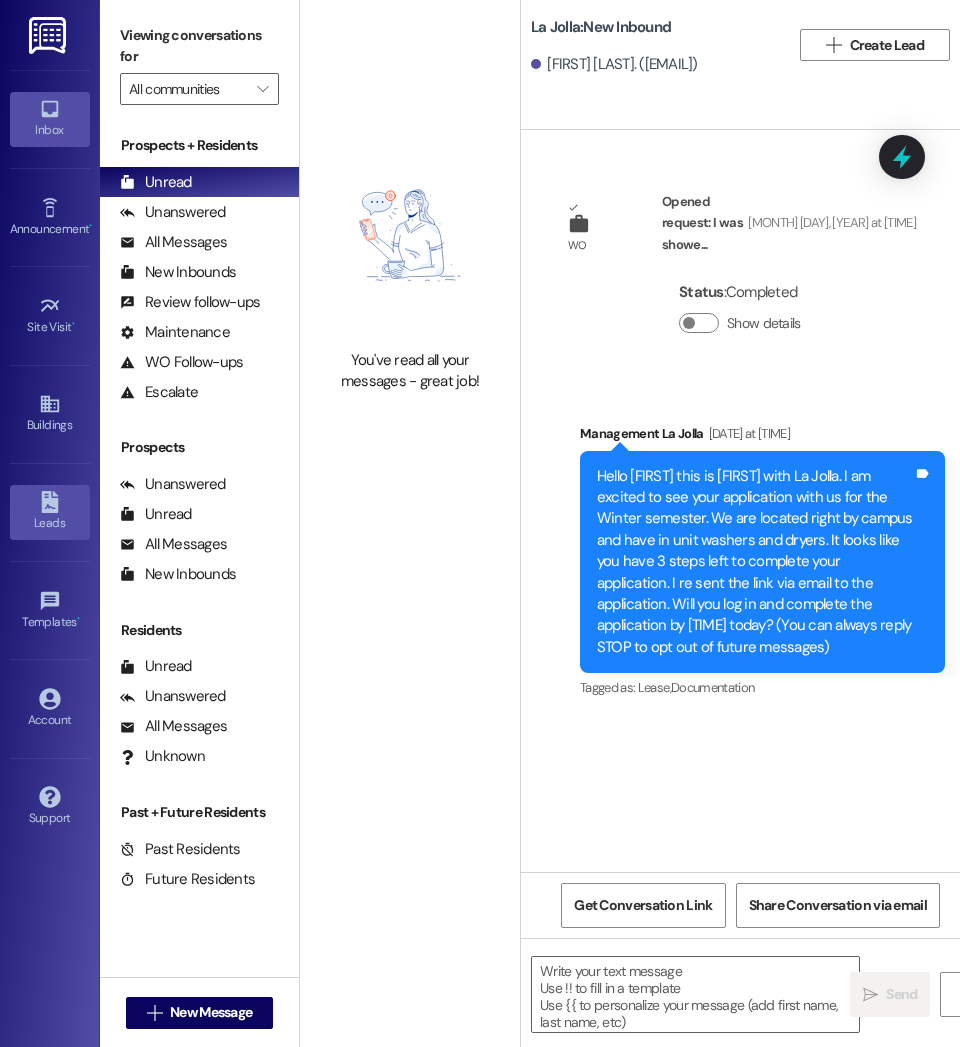 click 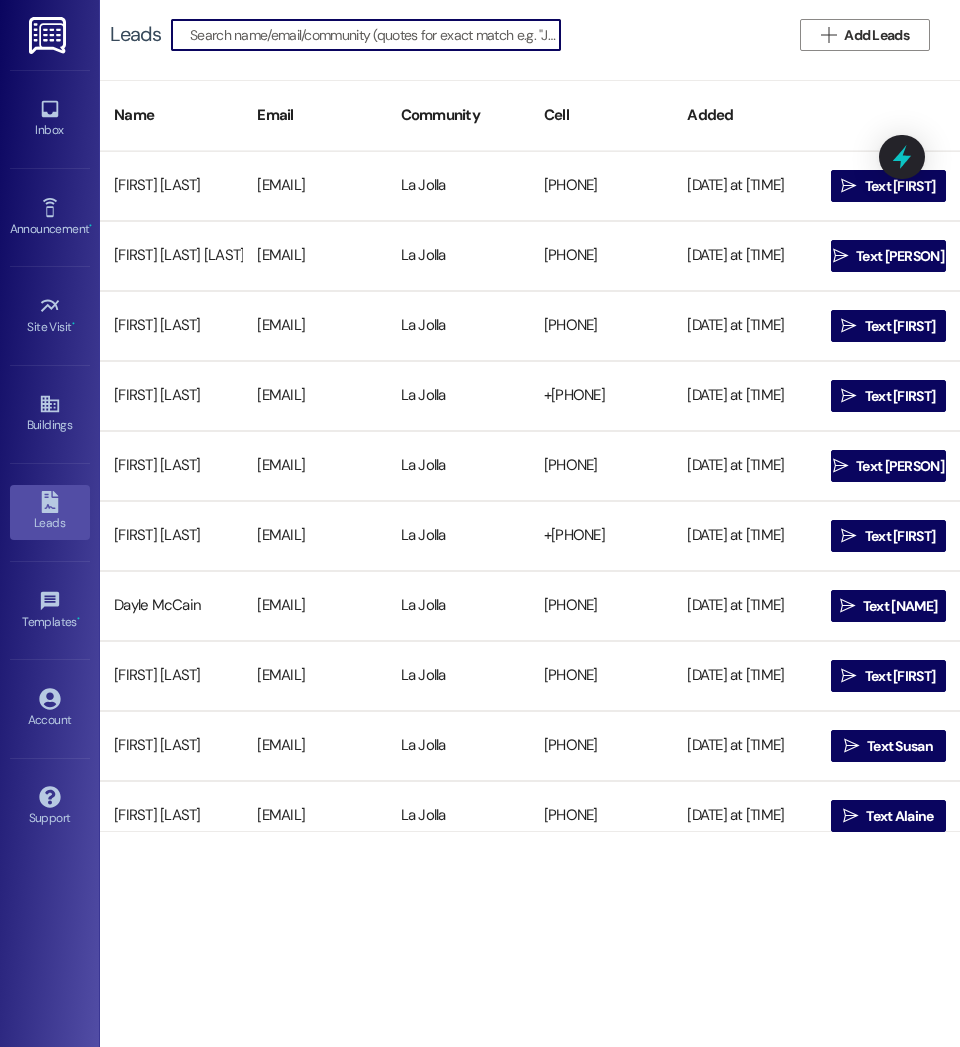 click at bounding box center [375, 35] 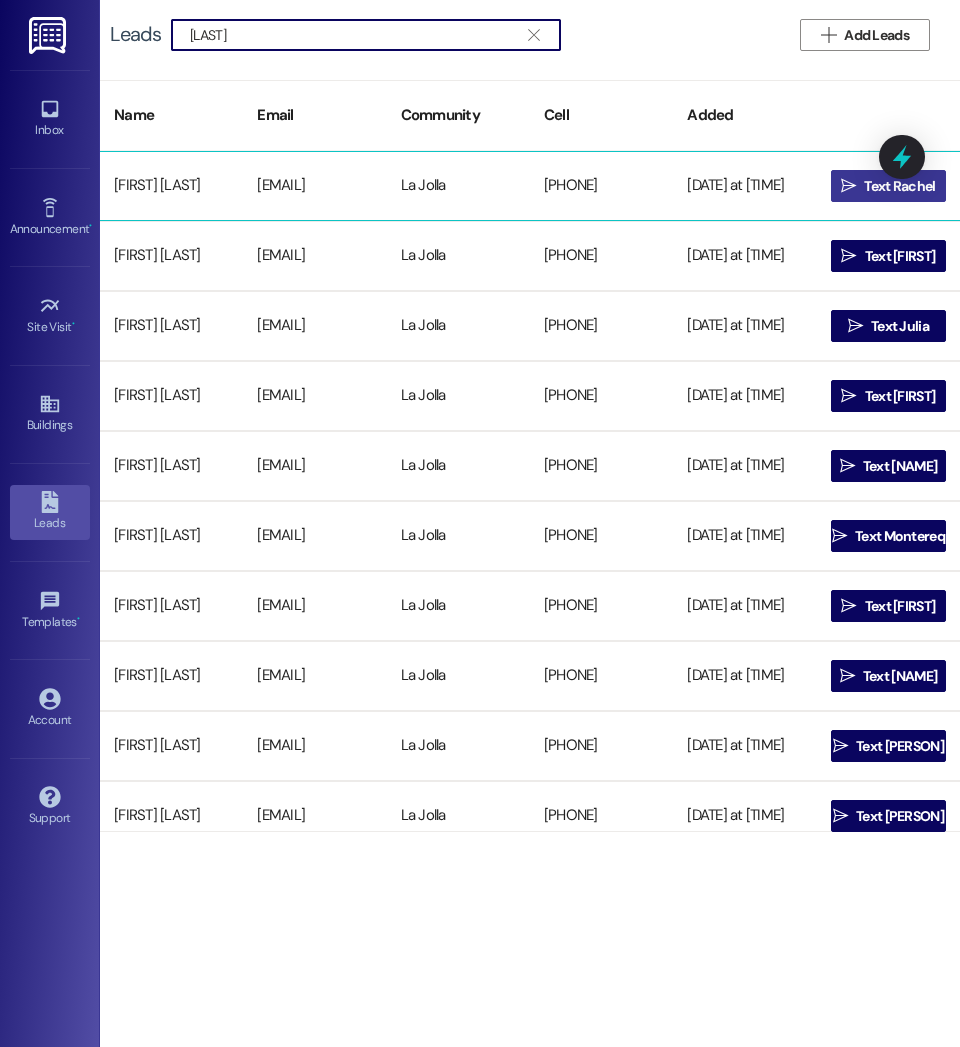 type on "[LAST]" 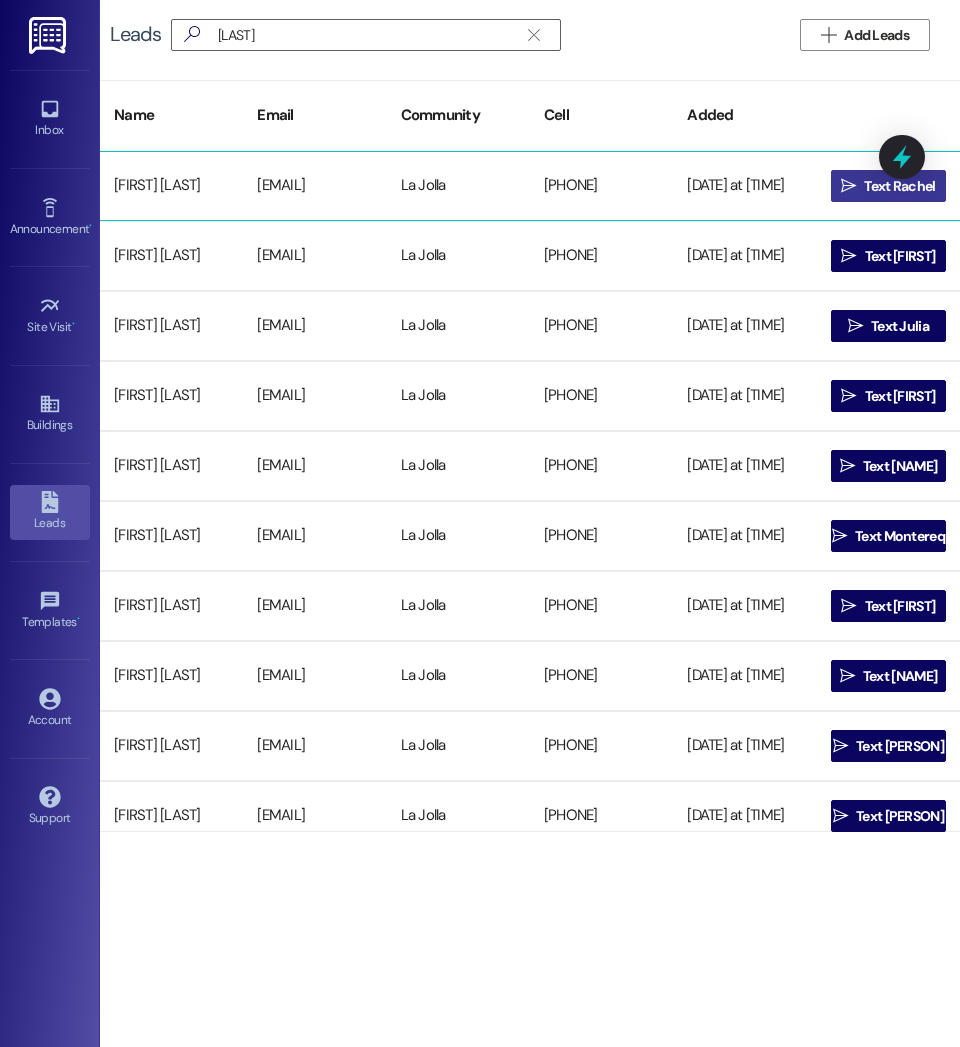 click on "" at bounding box center (848, 186) 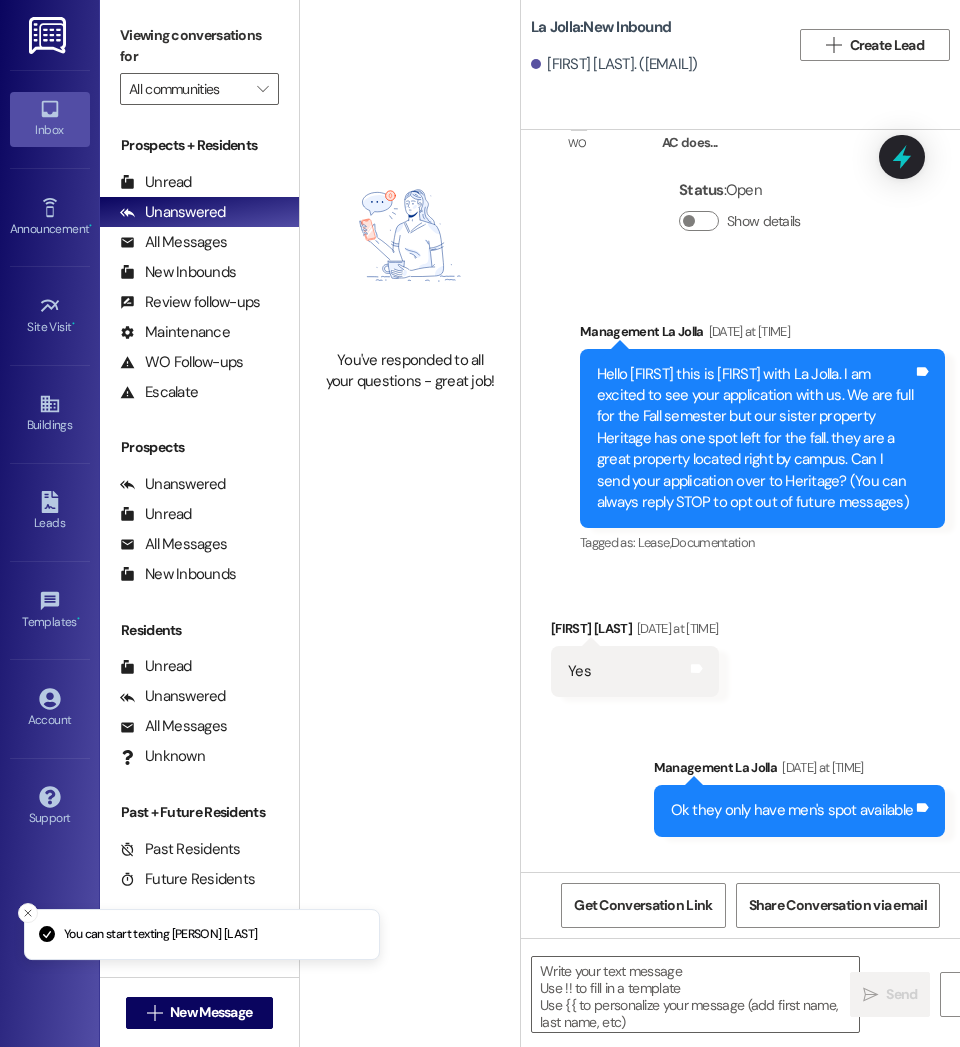 scroll, scrollTop: 0, scrollLeft: 0, axis: both 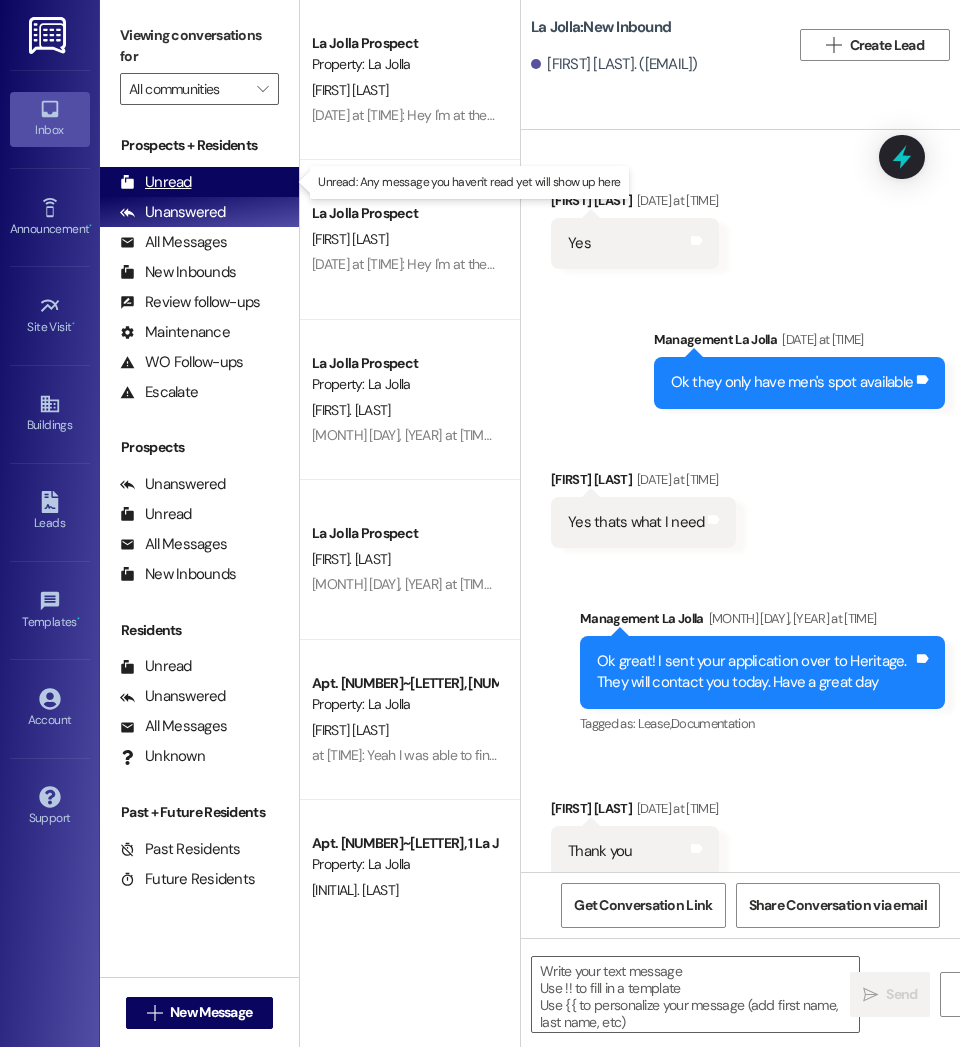 click on "Unread (0)" at bounding box center [199, 182] 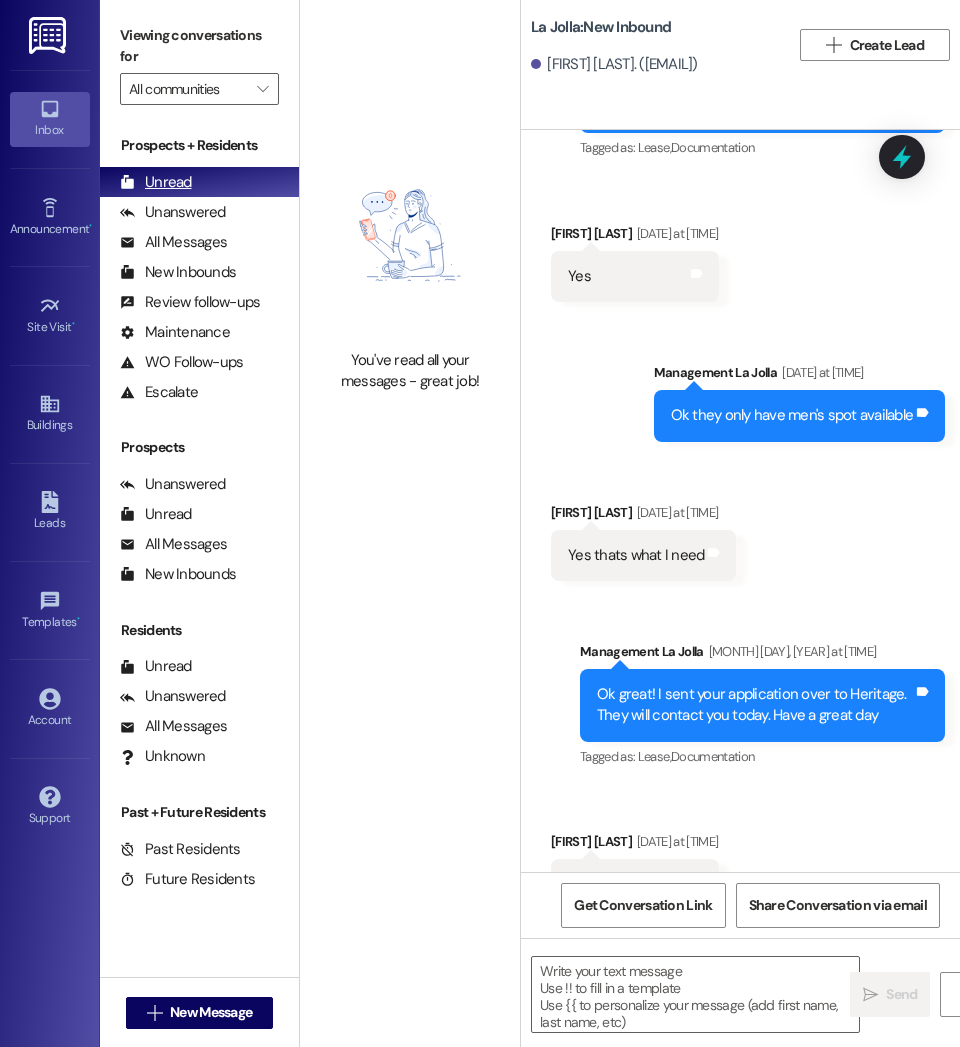 scroll, scrollTop: 529, scrollLeft: 0, axis: vertical 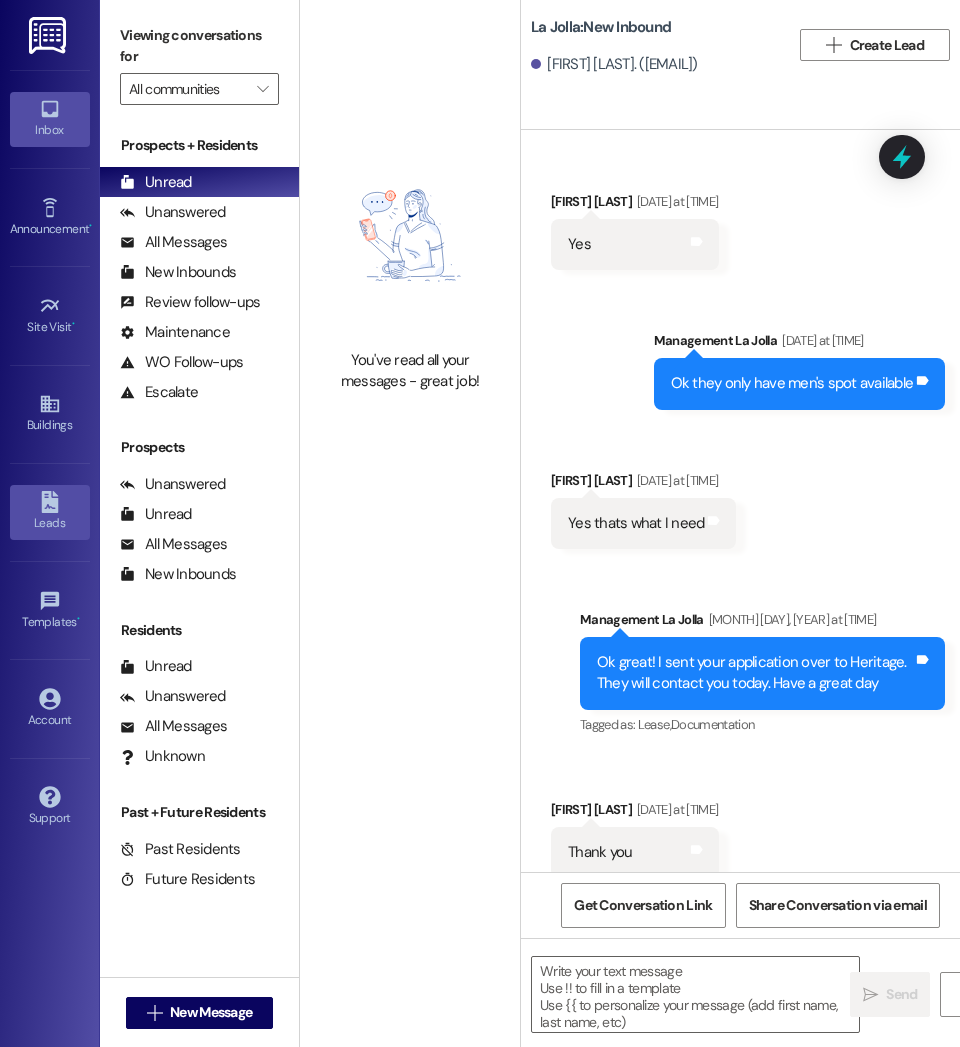 click 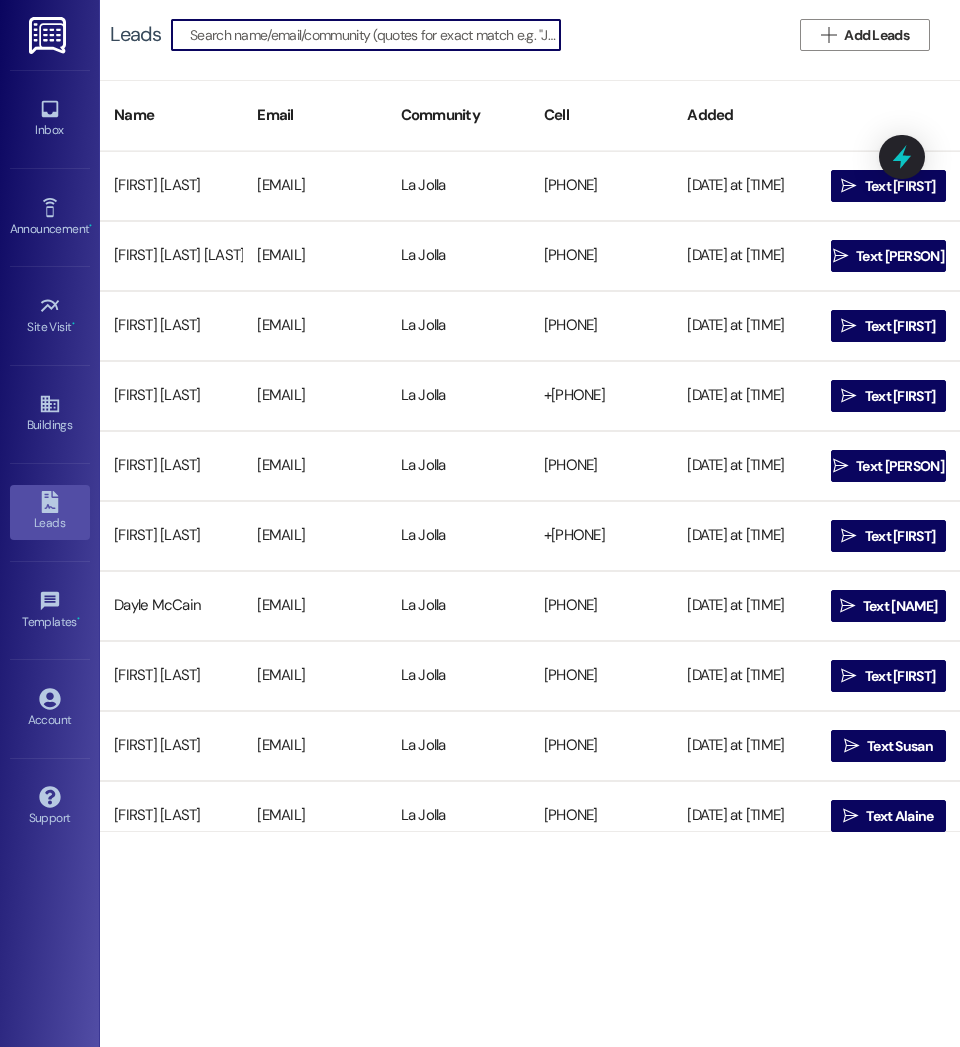 click at bounding box center (375, 35) 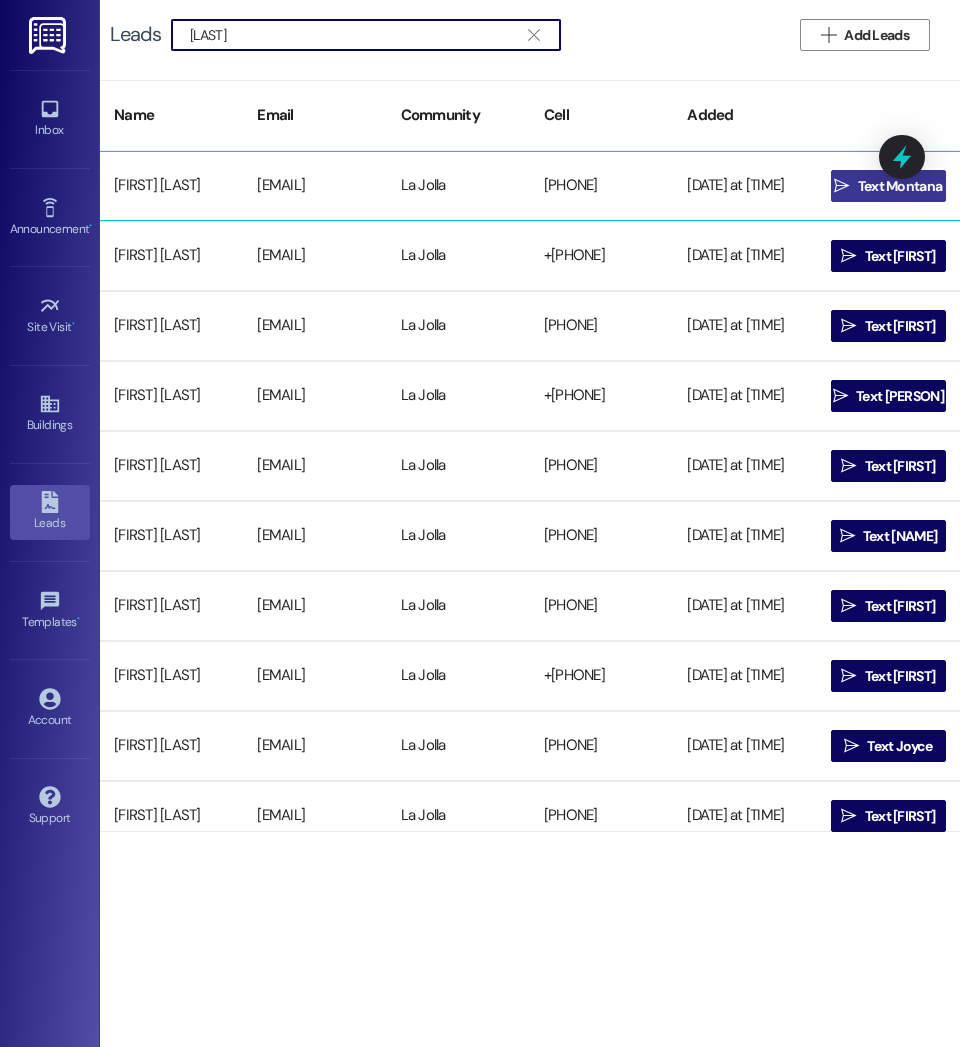 type on "[LAST]" 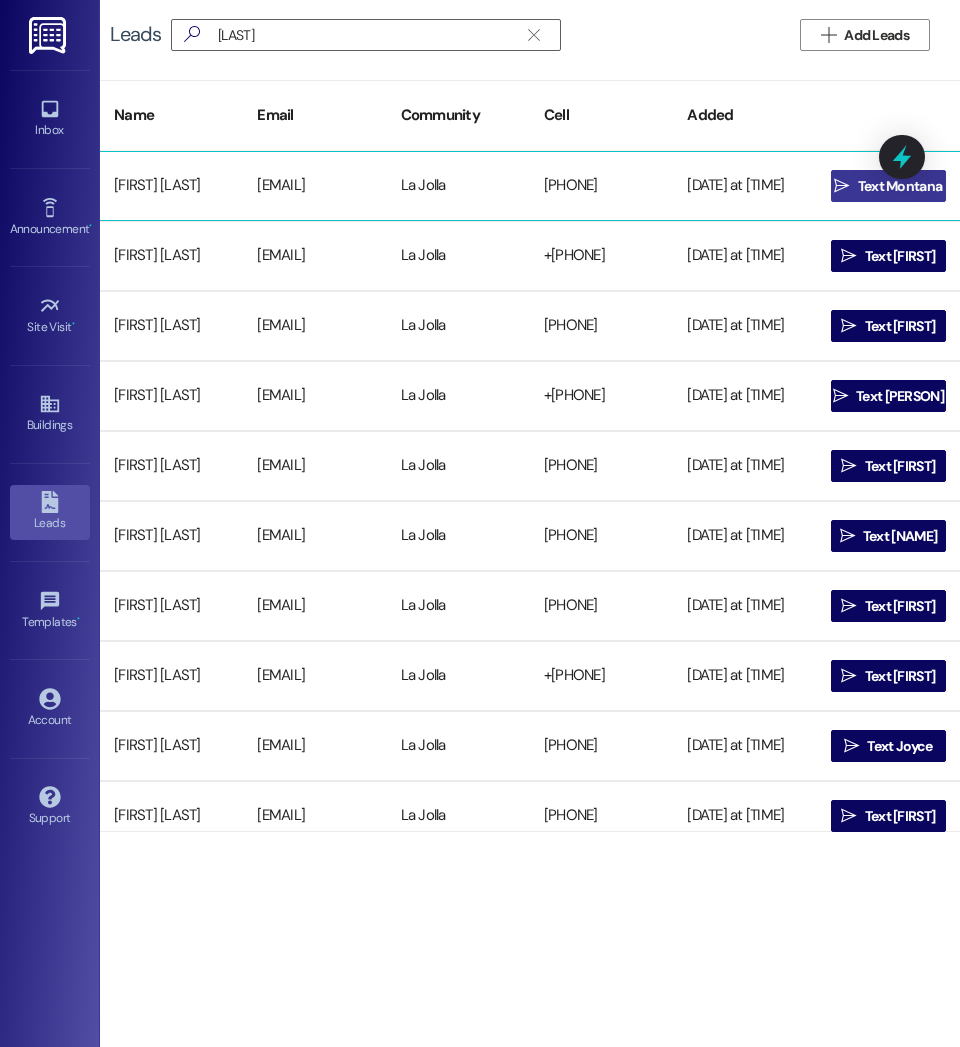 click on "Text Montana" at bounding box center (900, 186) 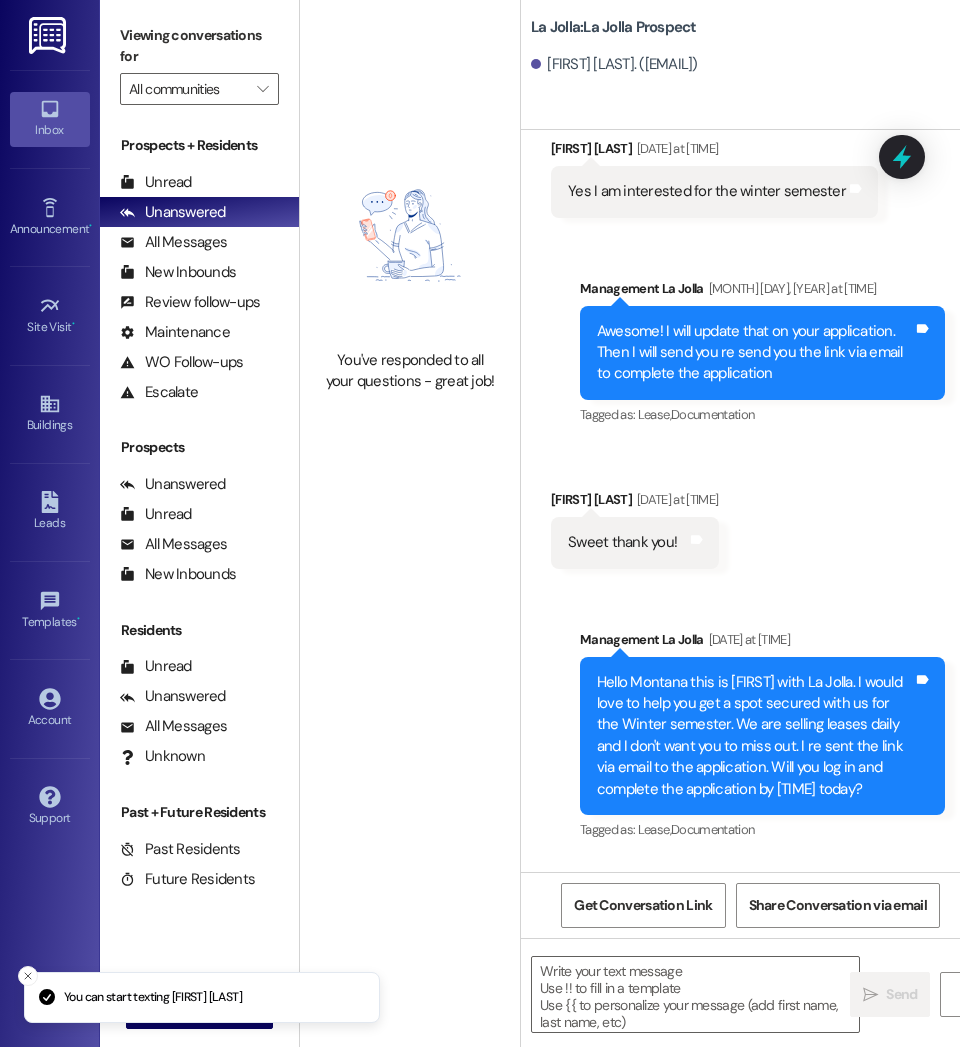 scroll, scrollTop: 0, scrollLeft: 0, axis: both 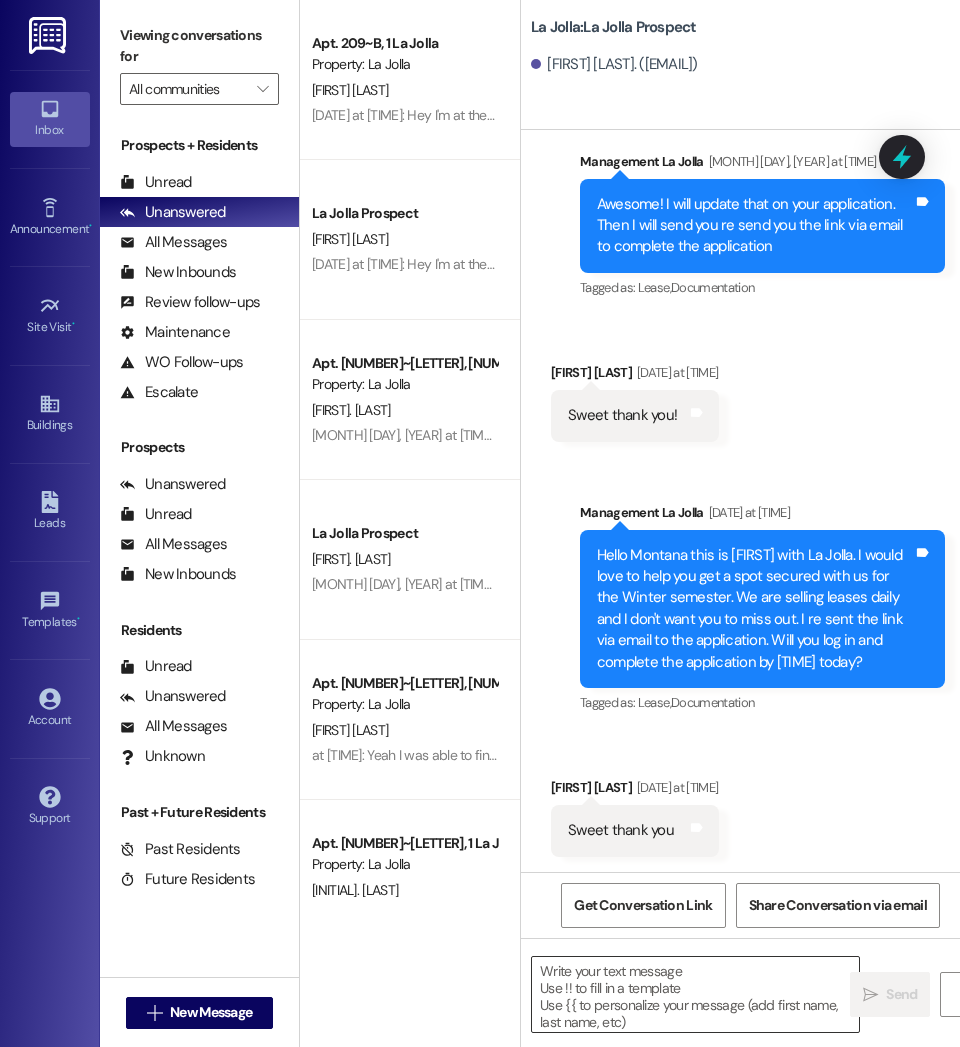 click at bounding box center (695, 994) 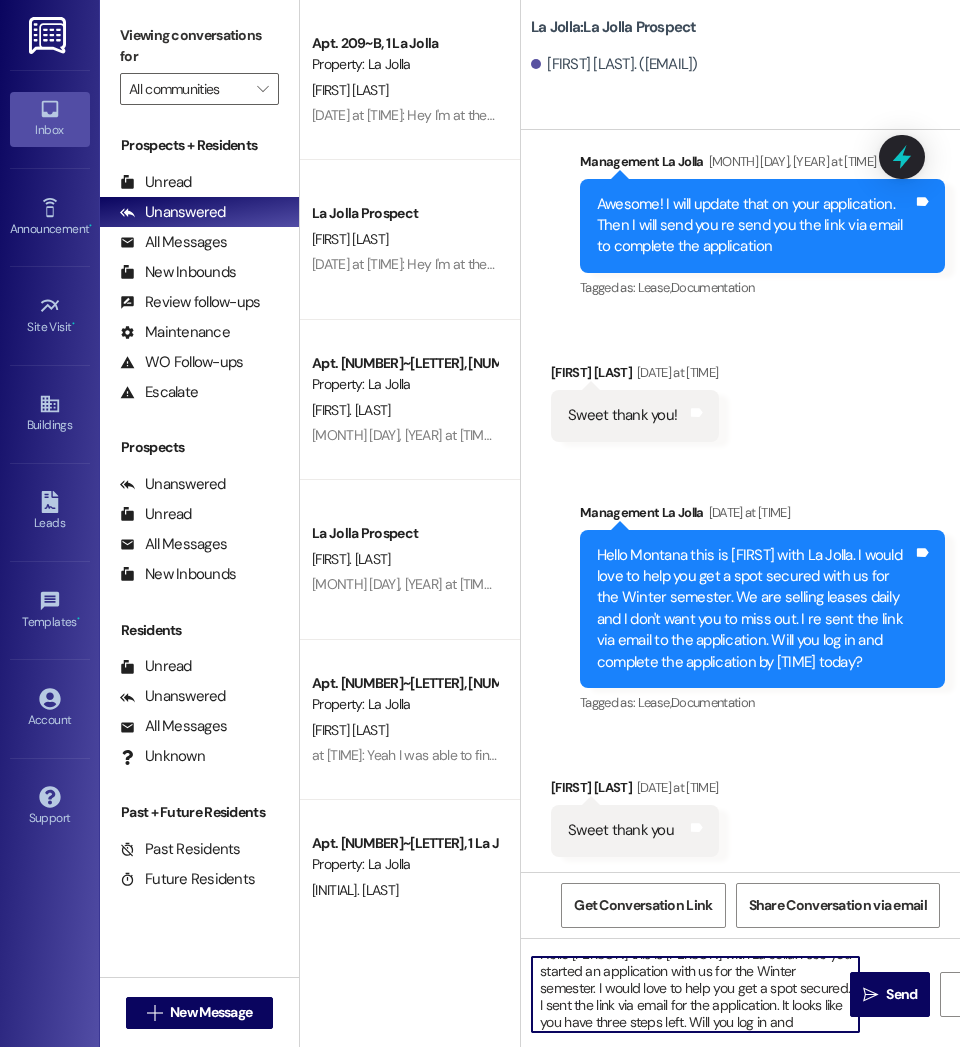 scroll, scrollTop: 34, scrollLeft: 0, axis: vertical 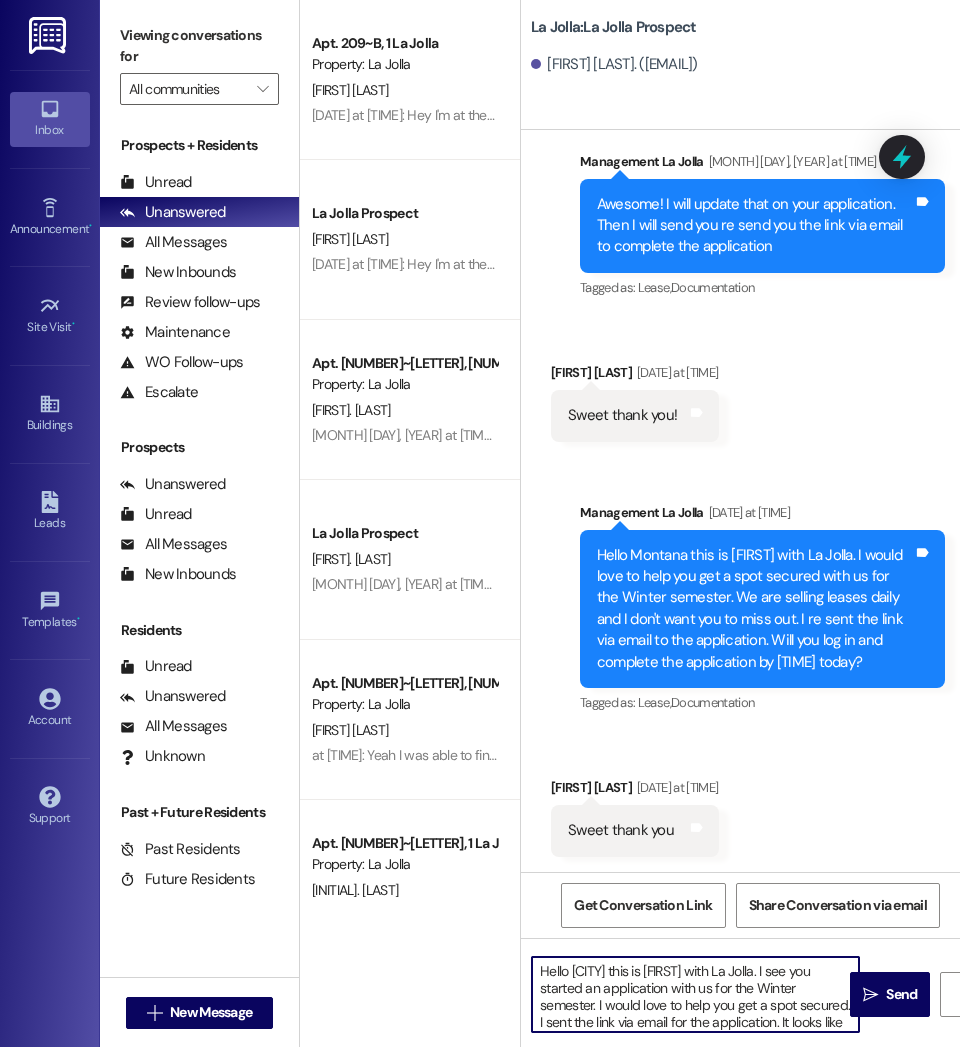drag, startPoint x: 818, startPoint y: 1023, endPoint x: 506, endPoint y: 961, distance: 318.10062 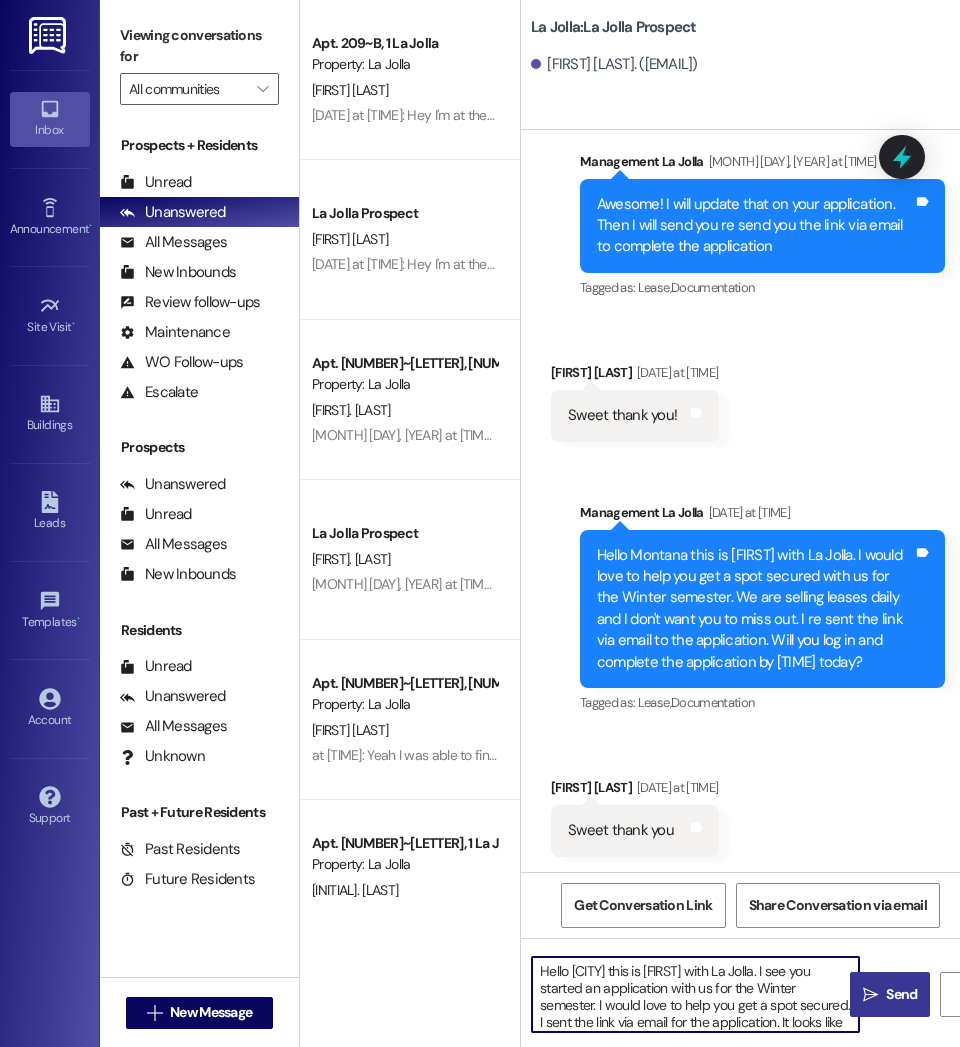type on "Hello [CITY] this is [FIRST] with La Jolla. I see you started an application with us for the Winter semester. I would love to help you get a spot secured. I sent the link via email for the application. It looks like you have three steps left. Will you log in and complete the application by [TIME] today?" 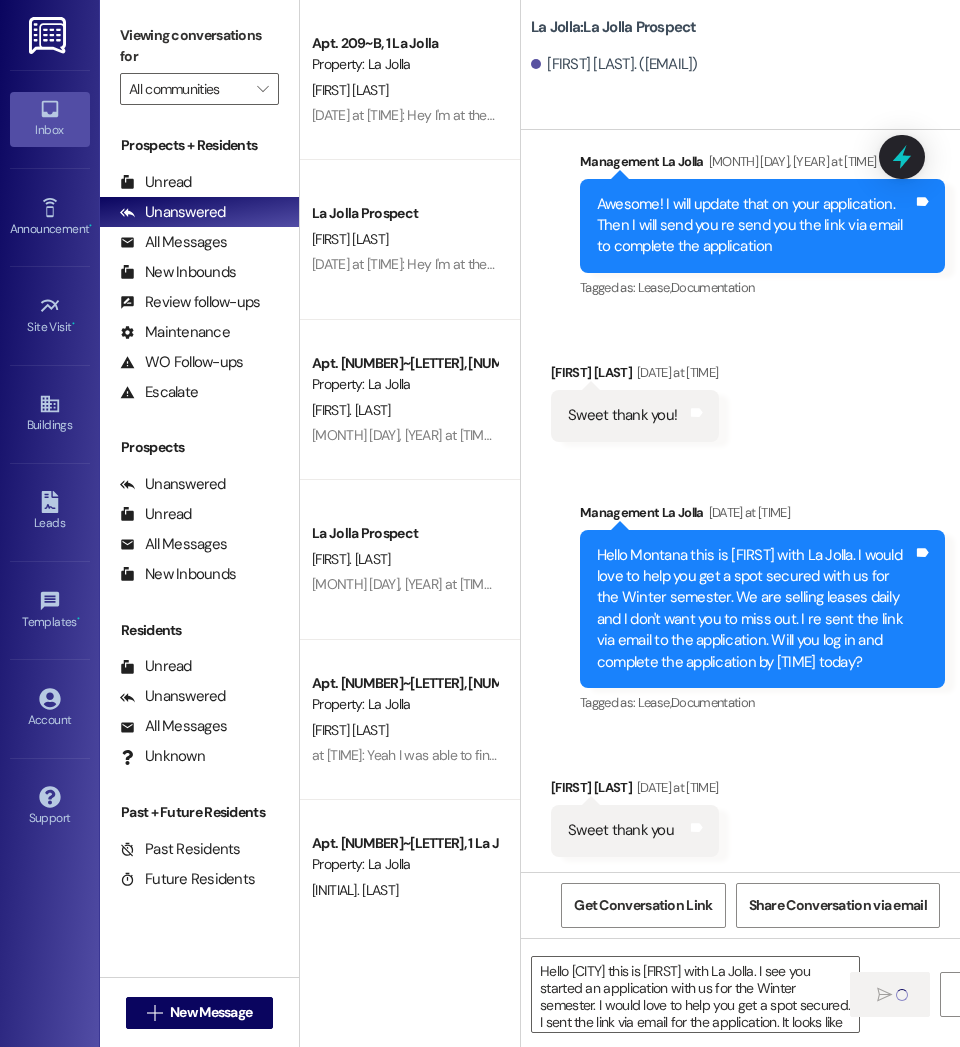 type 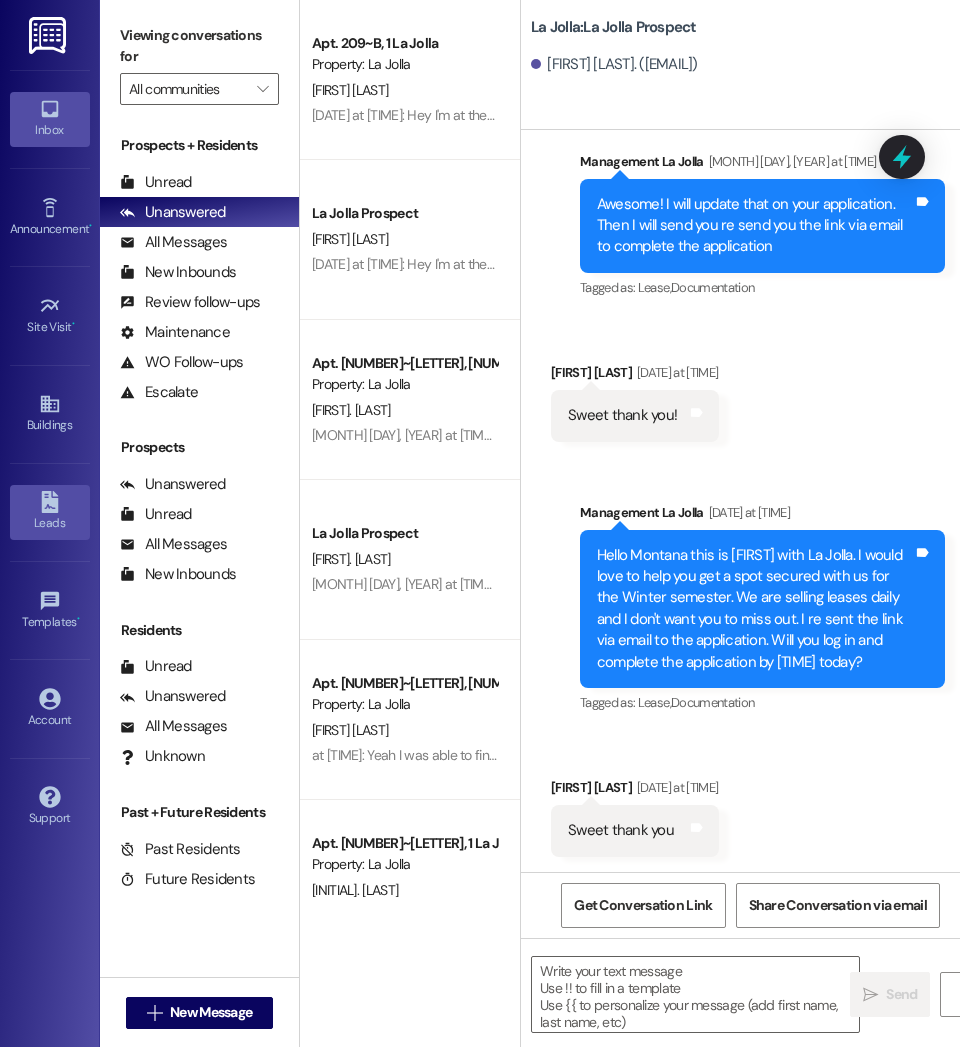 click 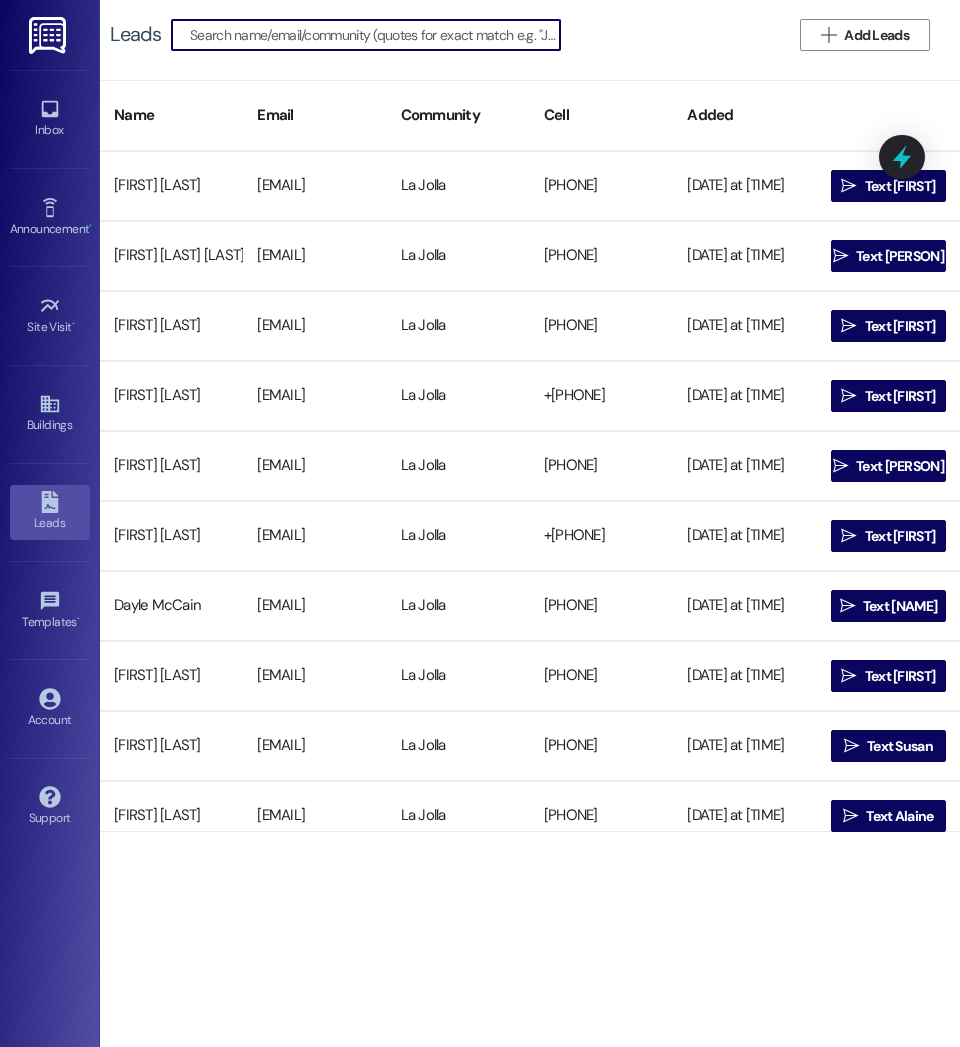 click at bounding box center [375, 35] 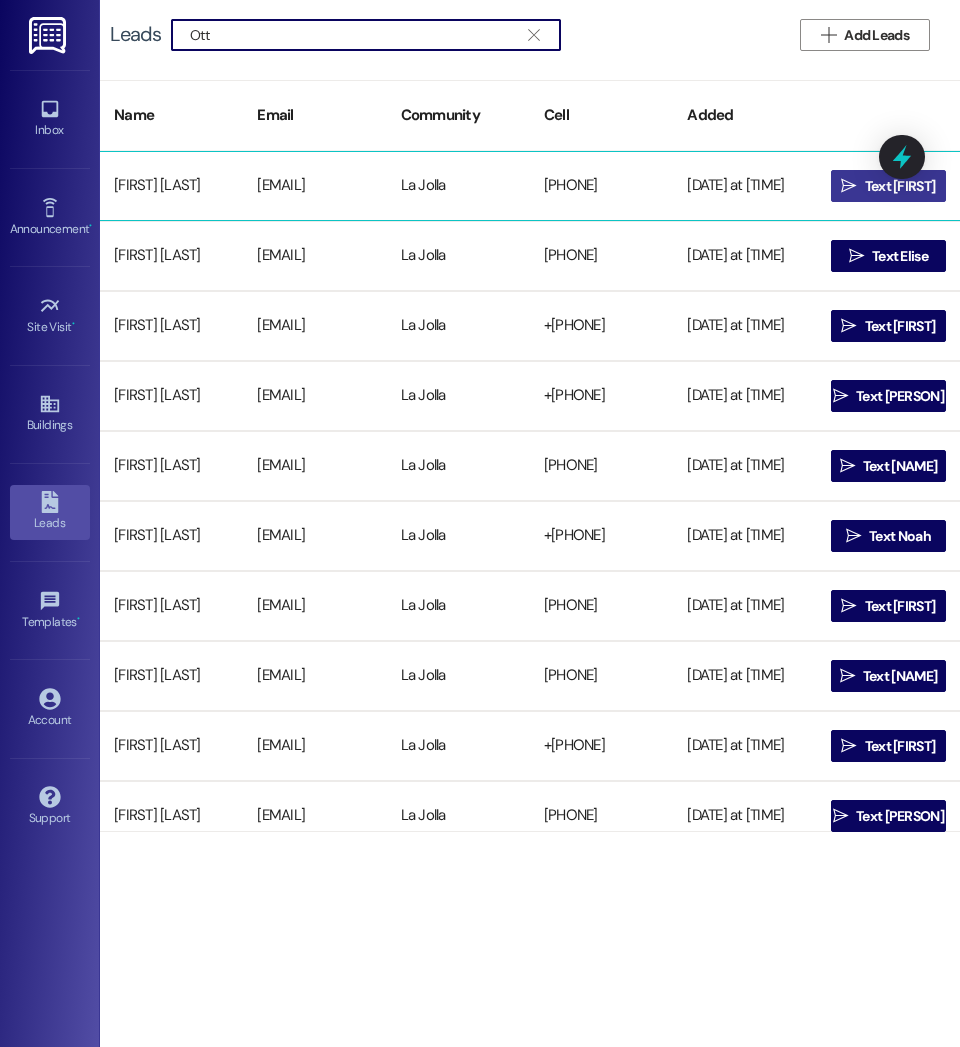 type on "Ott" 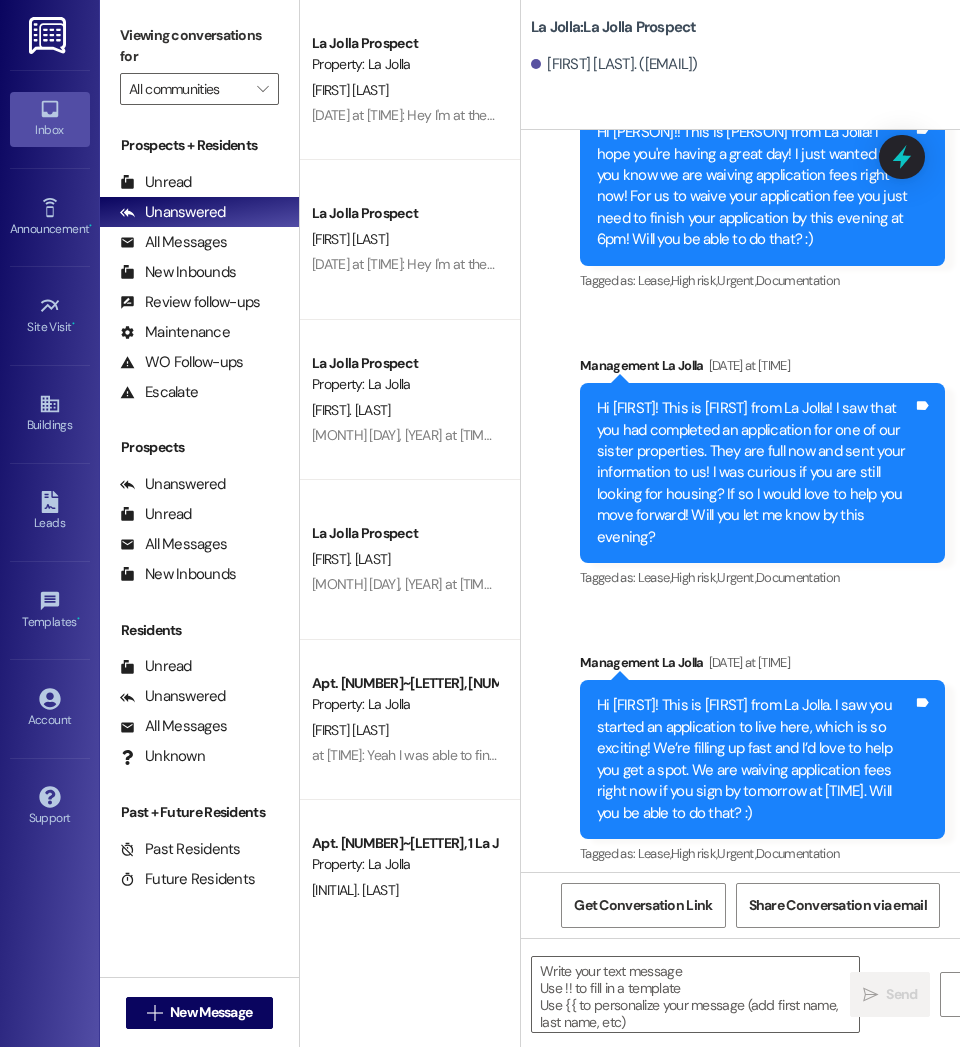 scroll, scrollTop: 414, scrollLeft: 0, axis: vertical 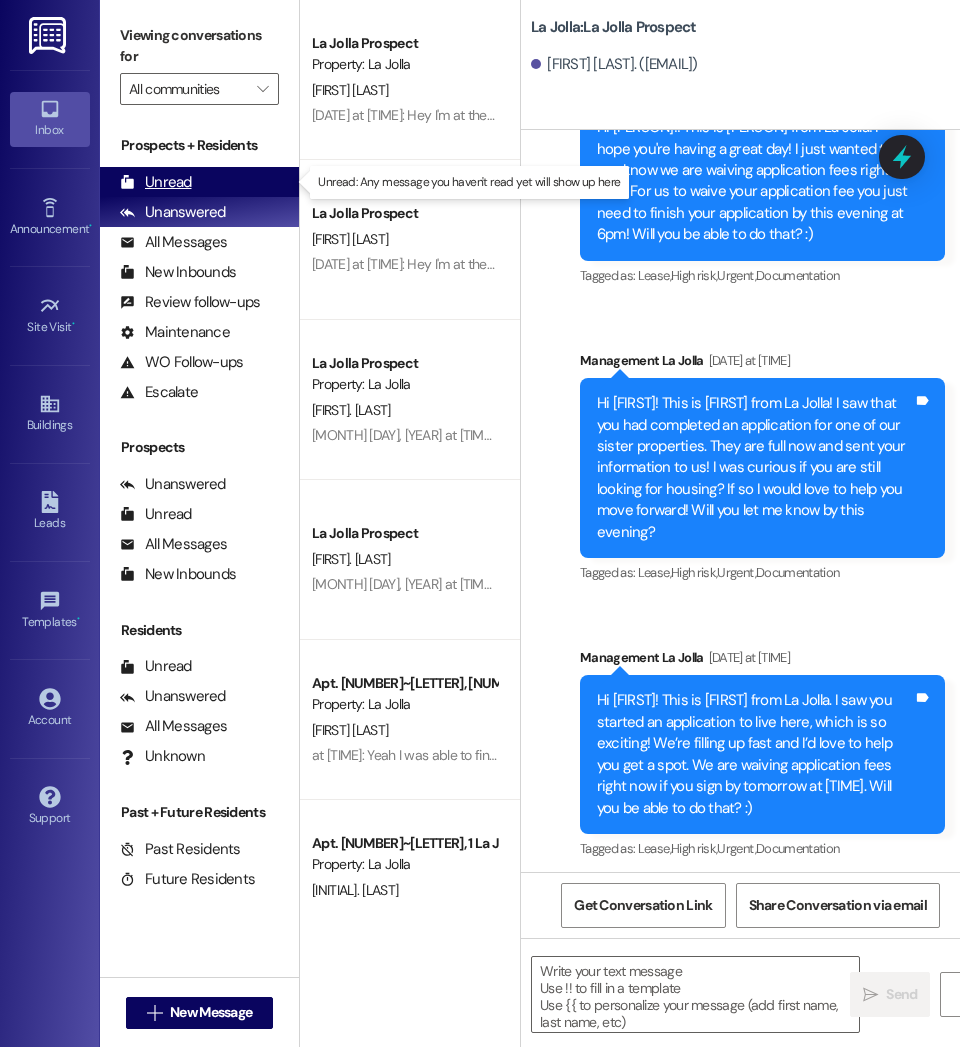 click on "Unread (0)" at bounding box center (199, 182) 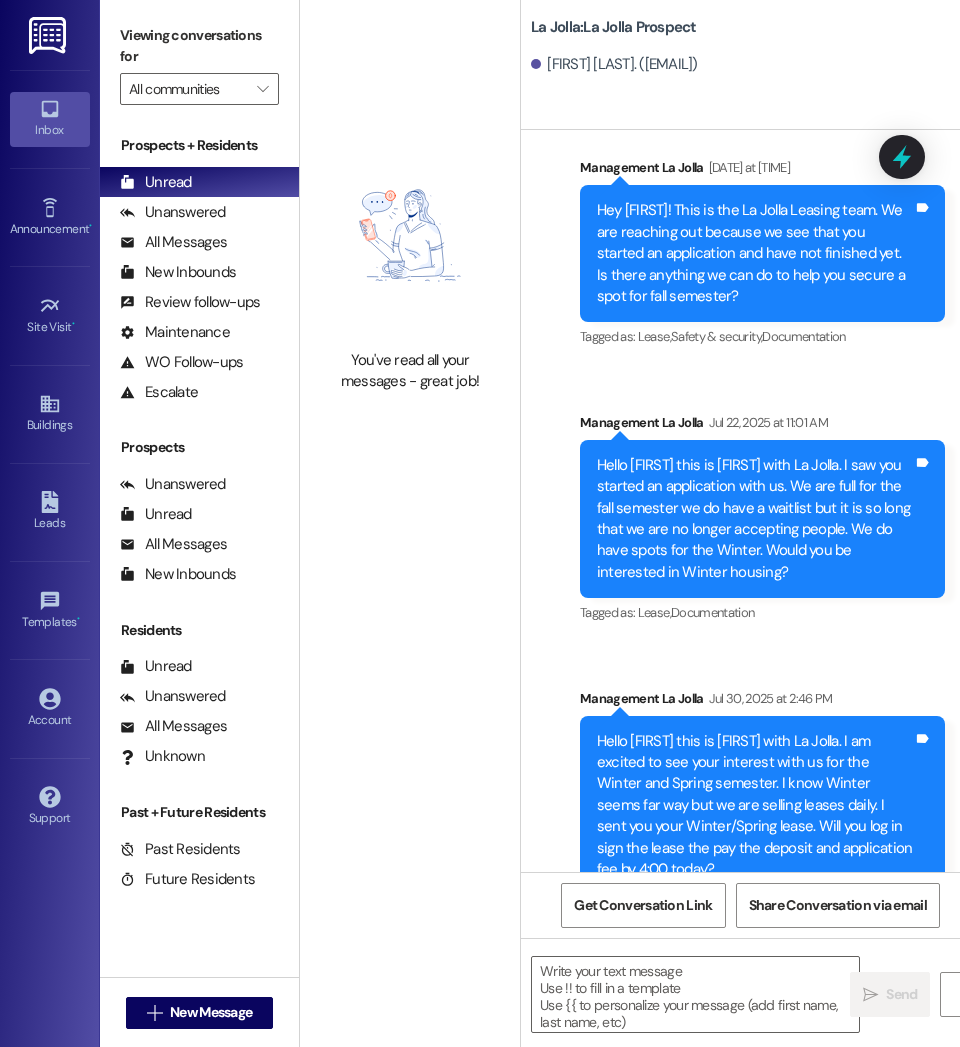 scroll, scrollTop: 1228, scrollLeft: 0, axis: vertical 